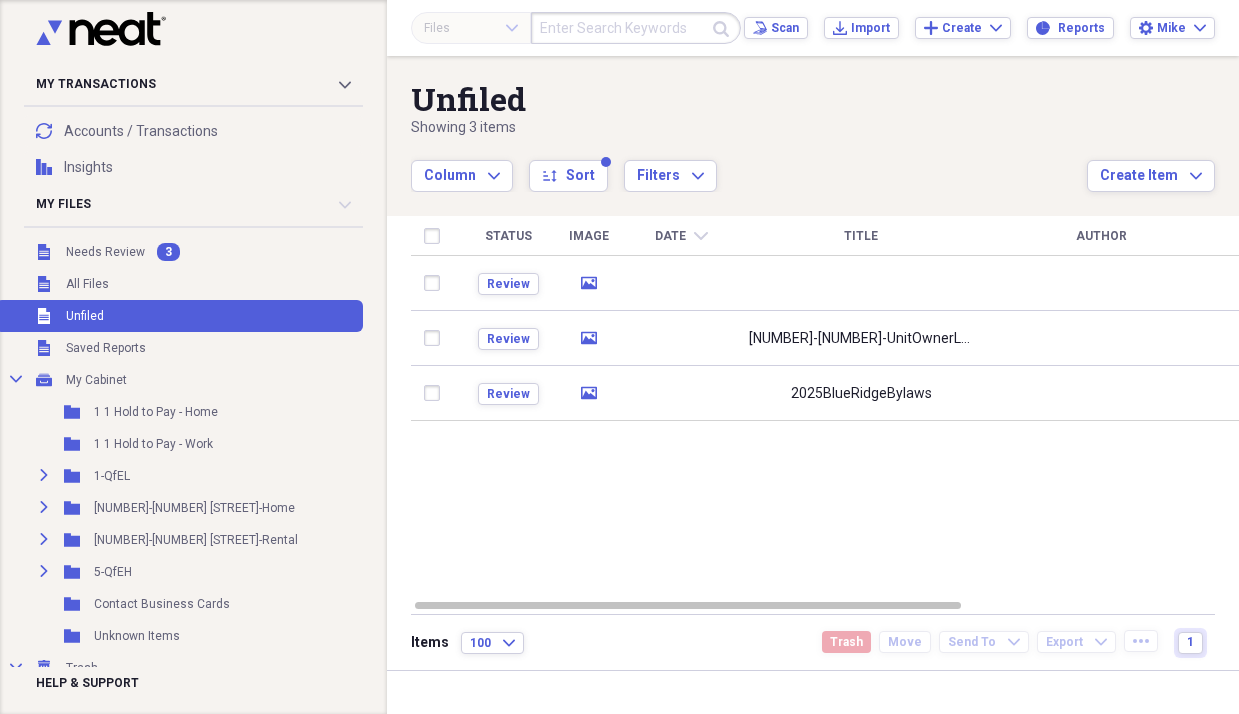 scroll, scrollTop: 0, scrollLeft: 0, axis: both 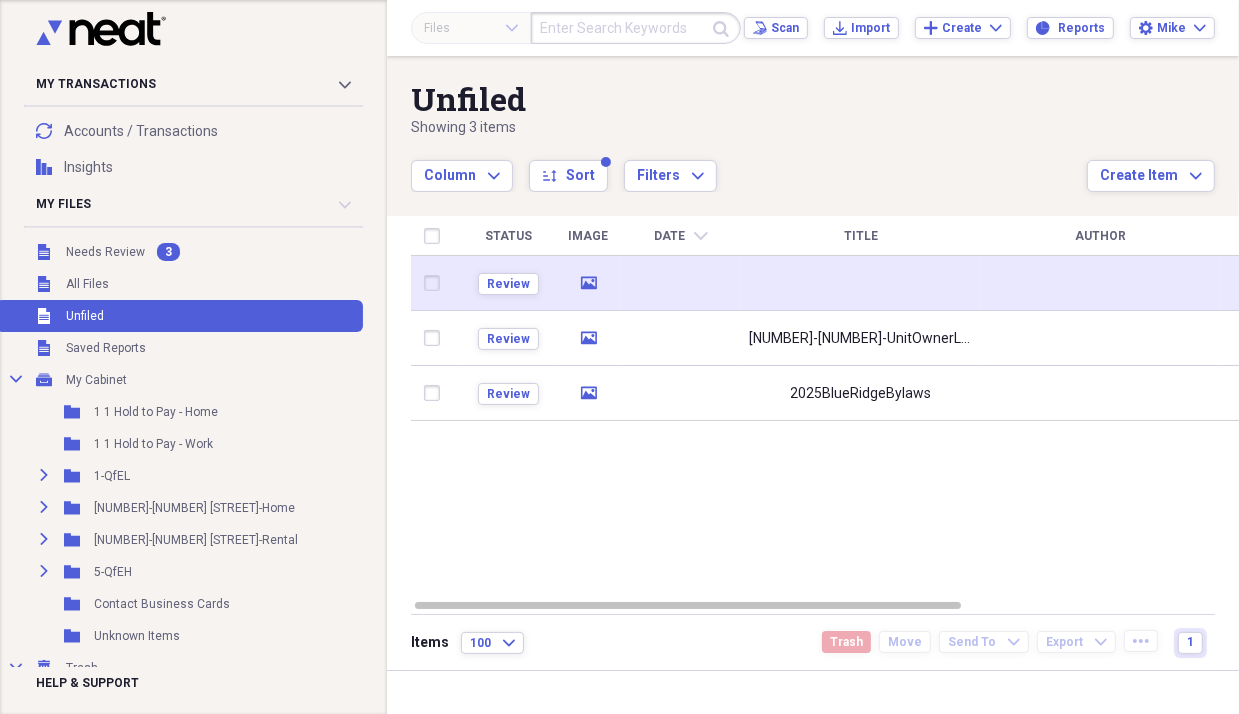 click at bounding box center [861, 283] 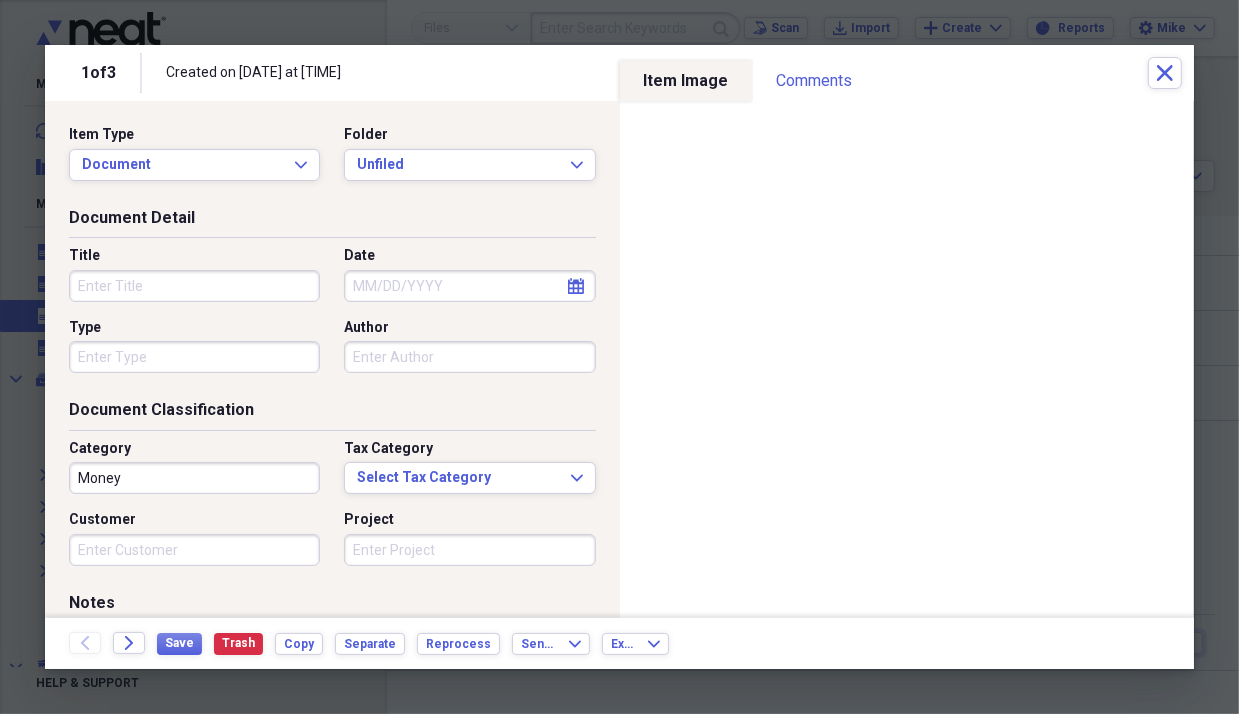 click on "Title" at bounding box center (194, 286) 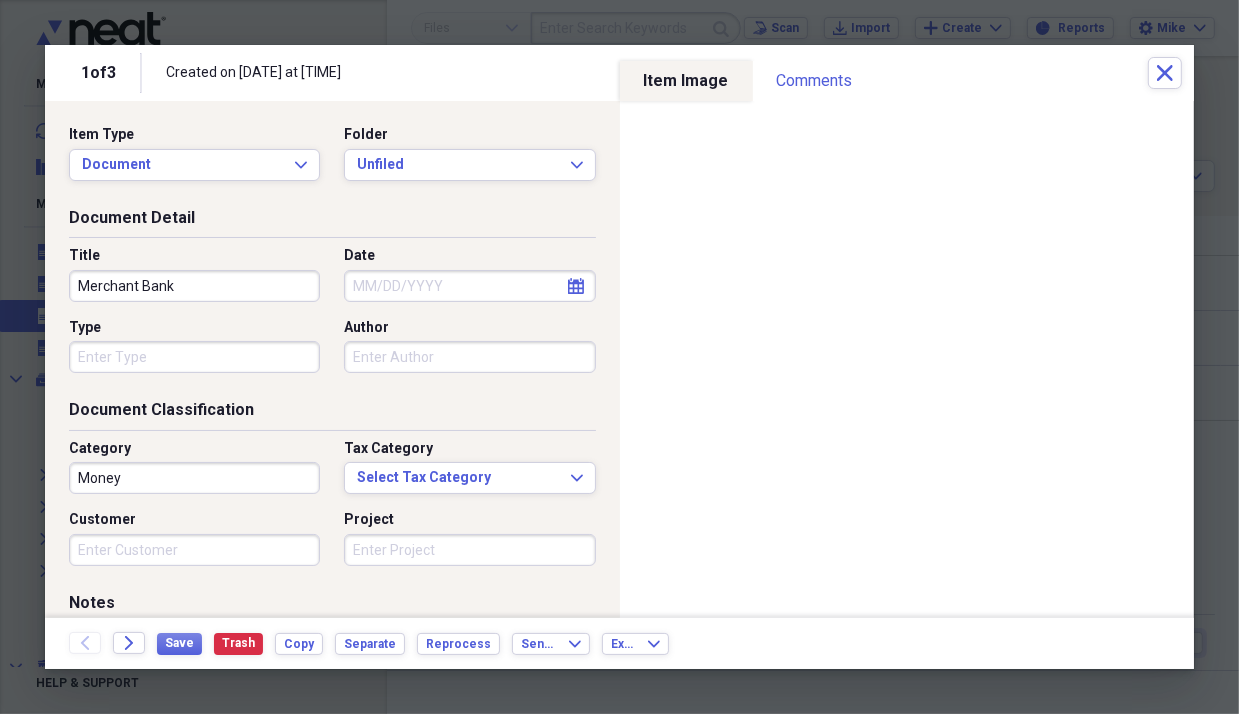 type on "Merchant Bank" 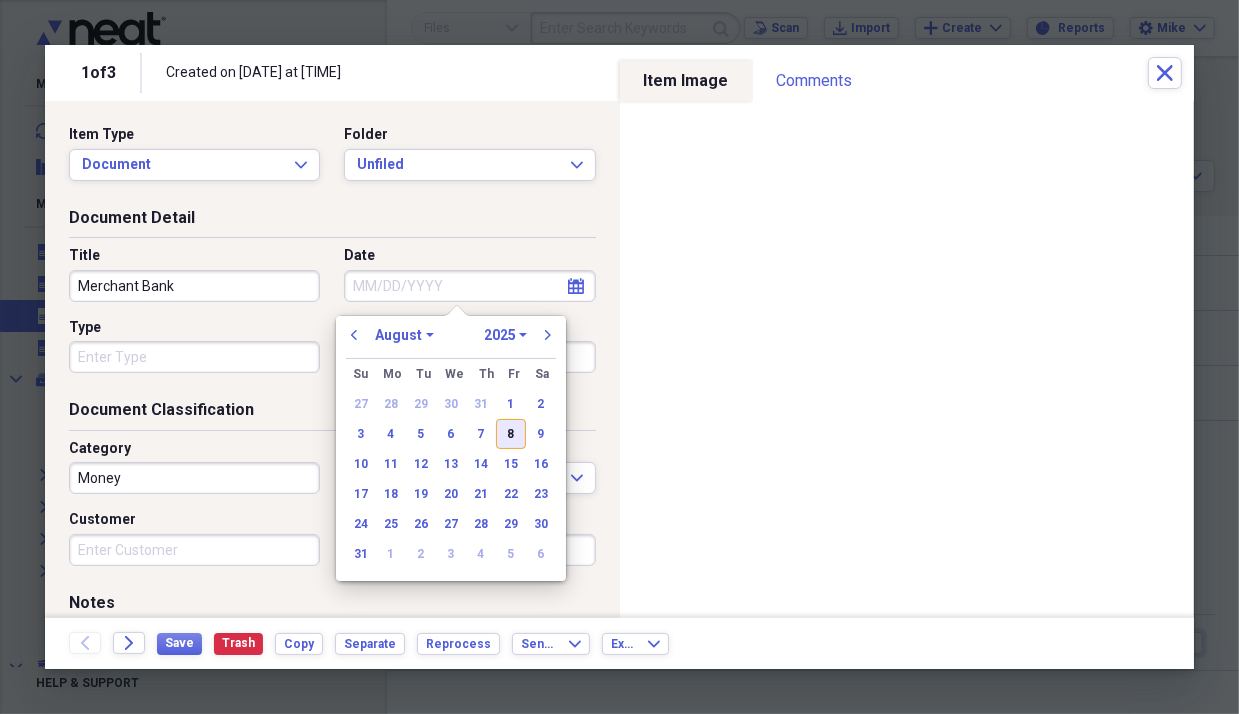 click on "8" at bounding box center [511, 434] 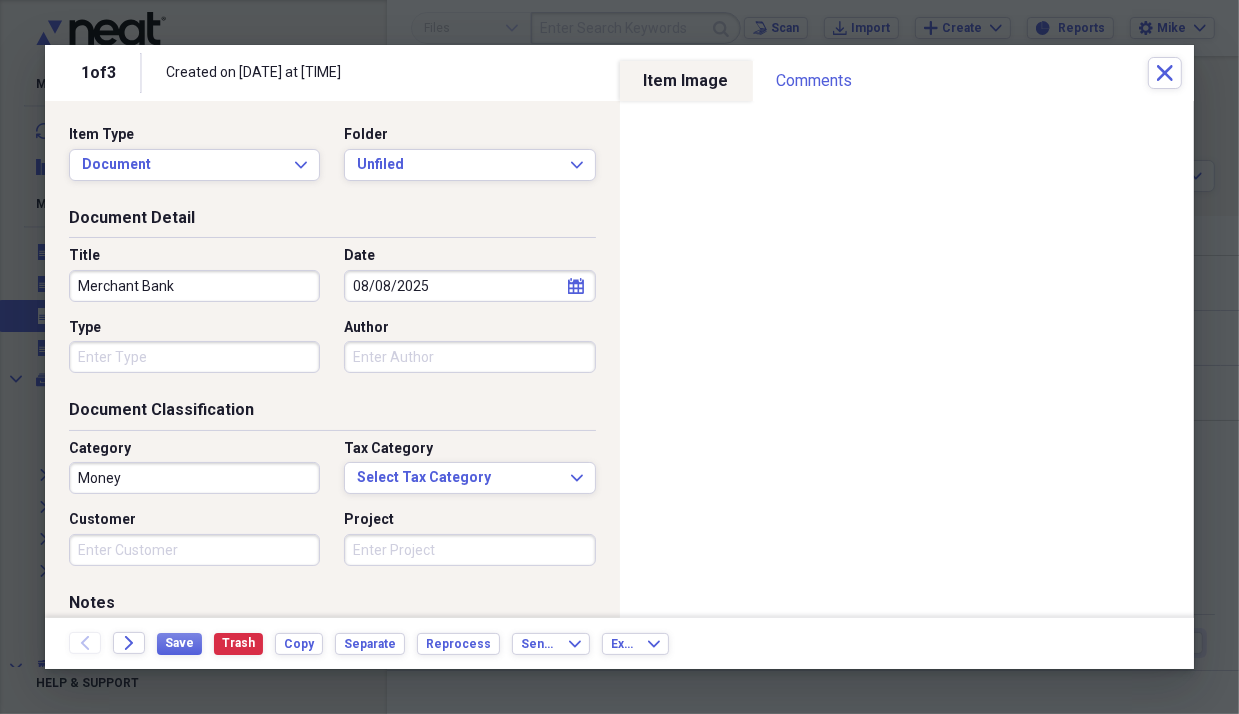 type on "08/08/2025" 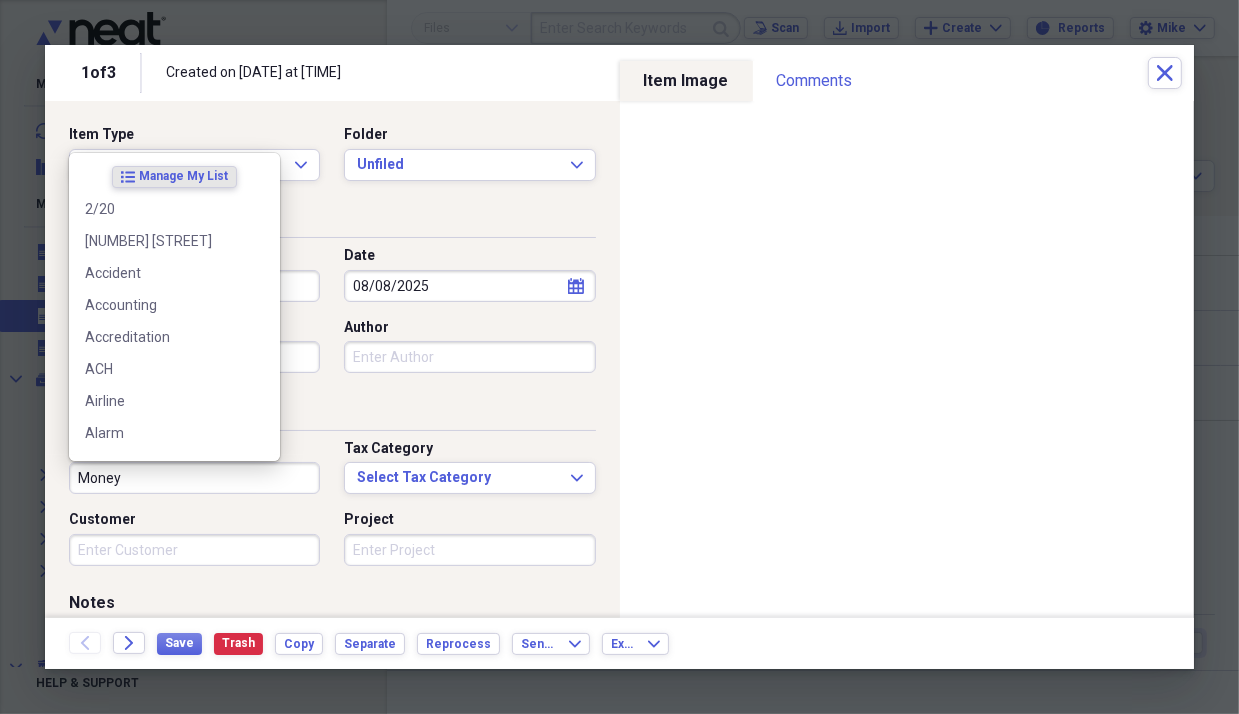 click on "Money" at bounding box center [194, 478] 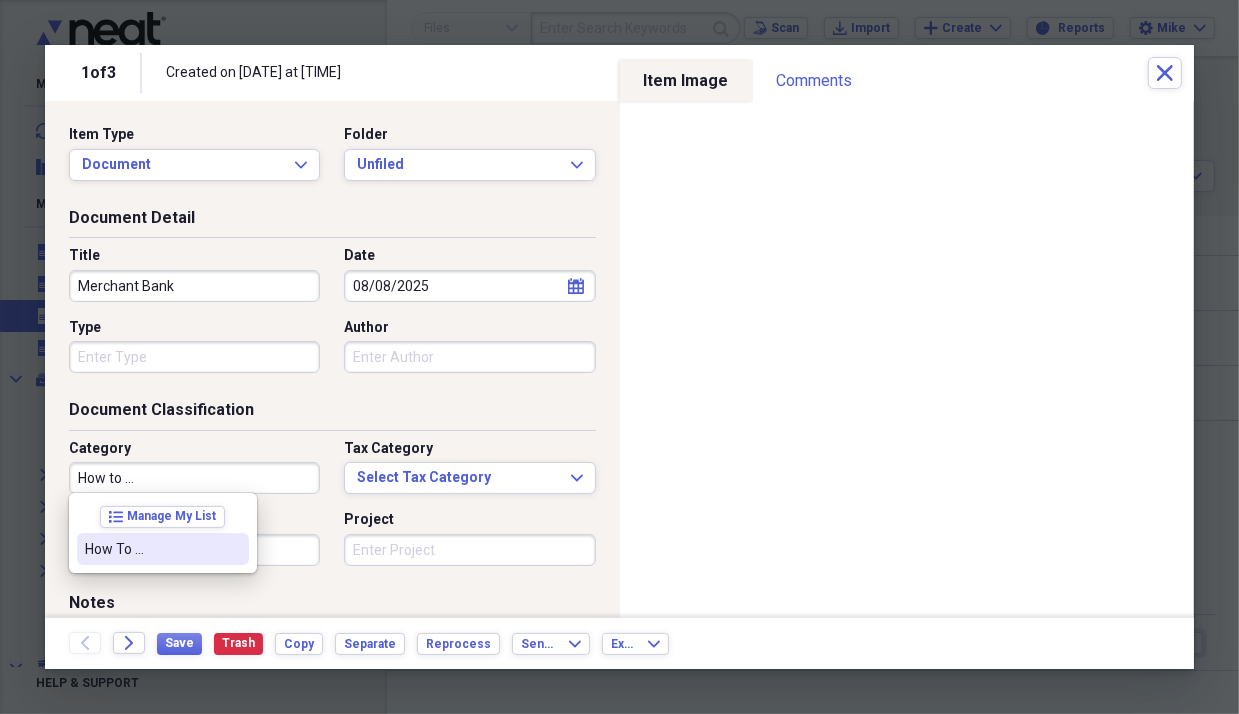 click on "How To ..." at bounding box center [151, 549] 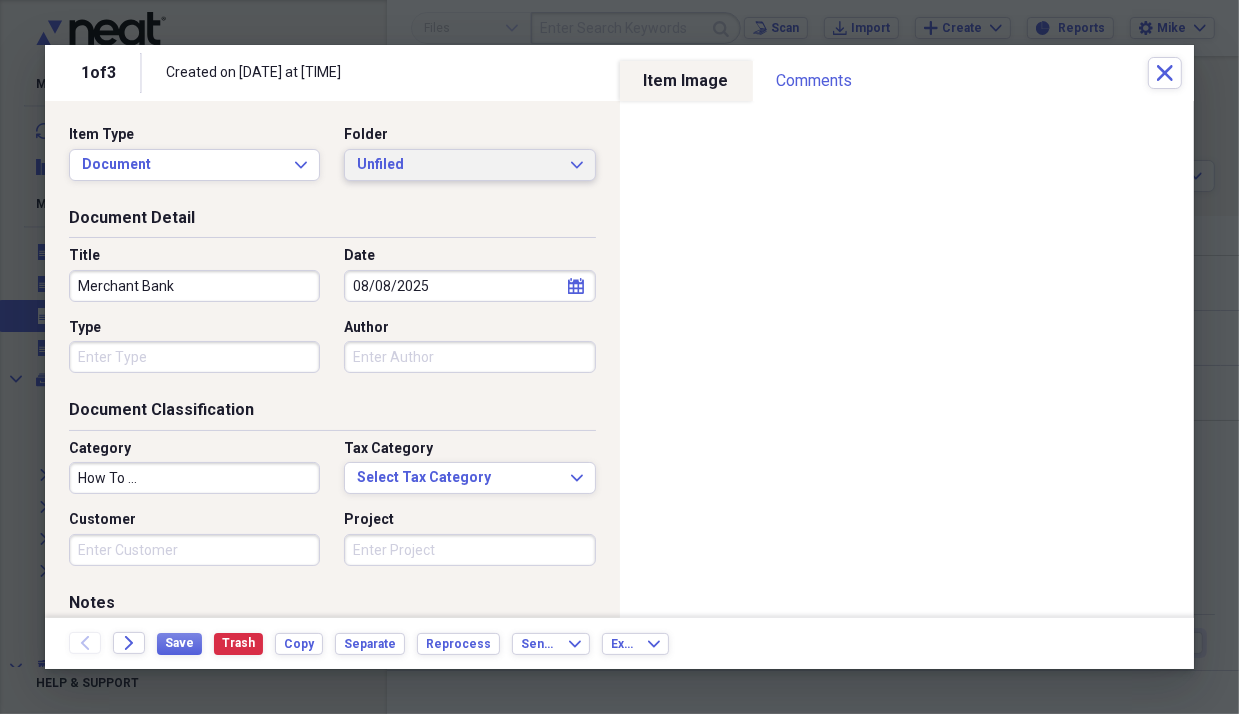 click on "Unfiled" at bounding box center [457, 165] 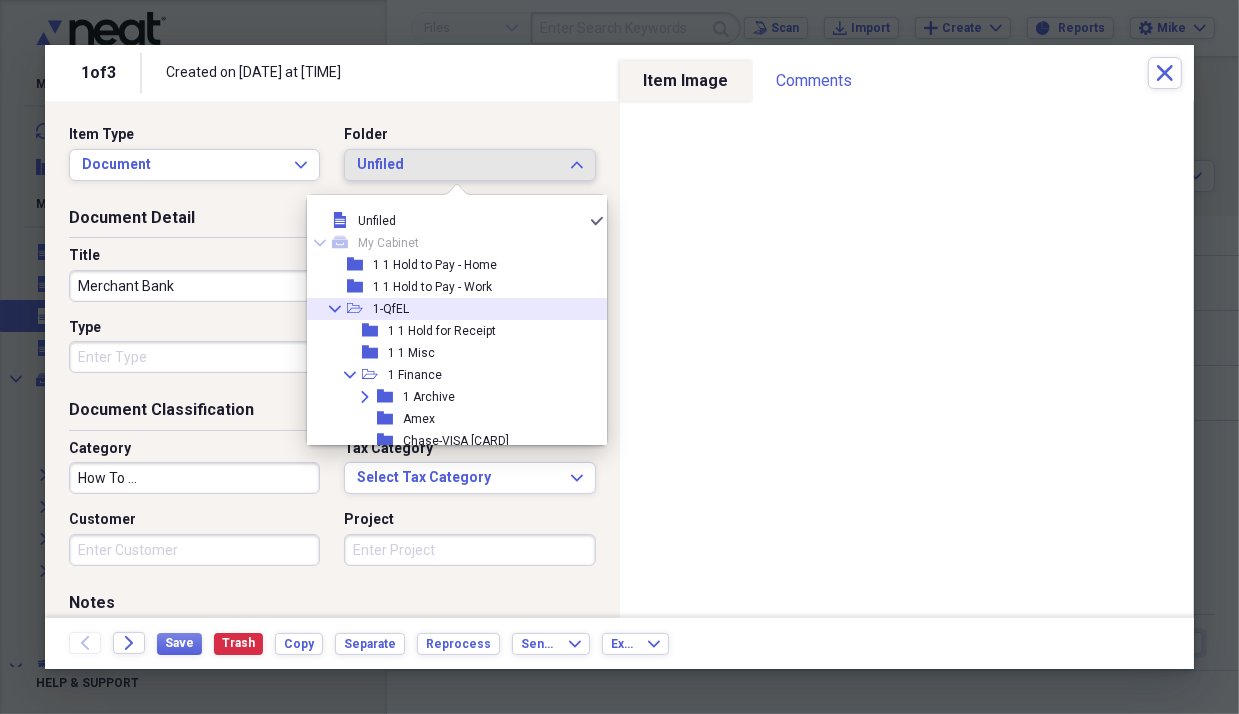 click on "Collapse" at bounding box center (334, 309) 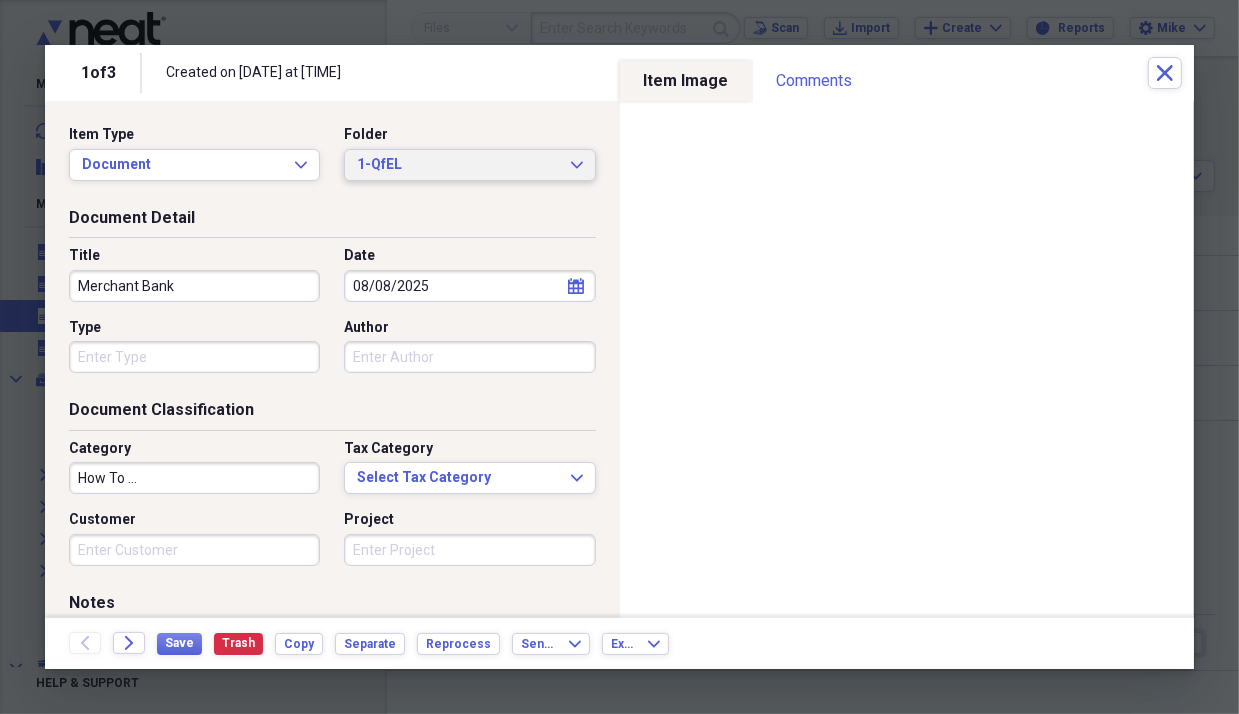 click on "1-QfEL" at bounding box center (457, 165) 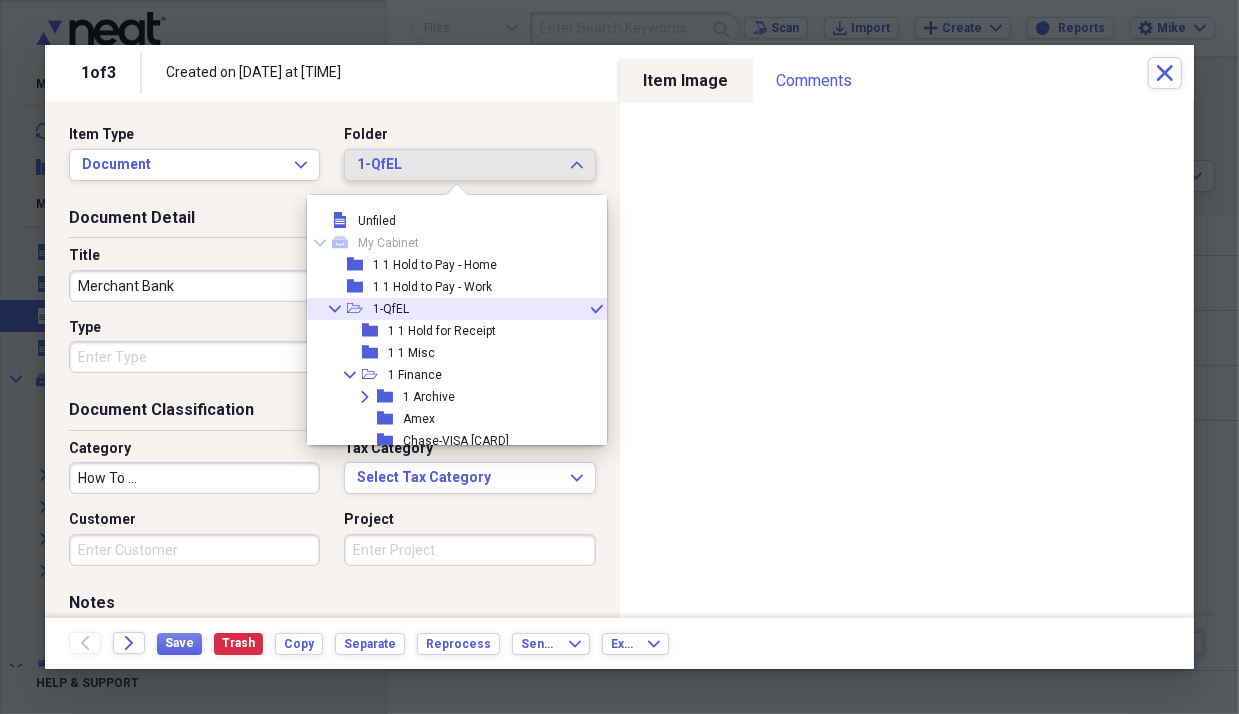 click on "Collapse" 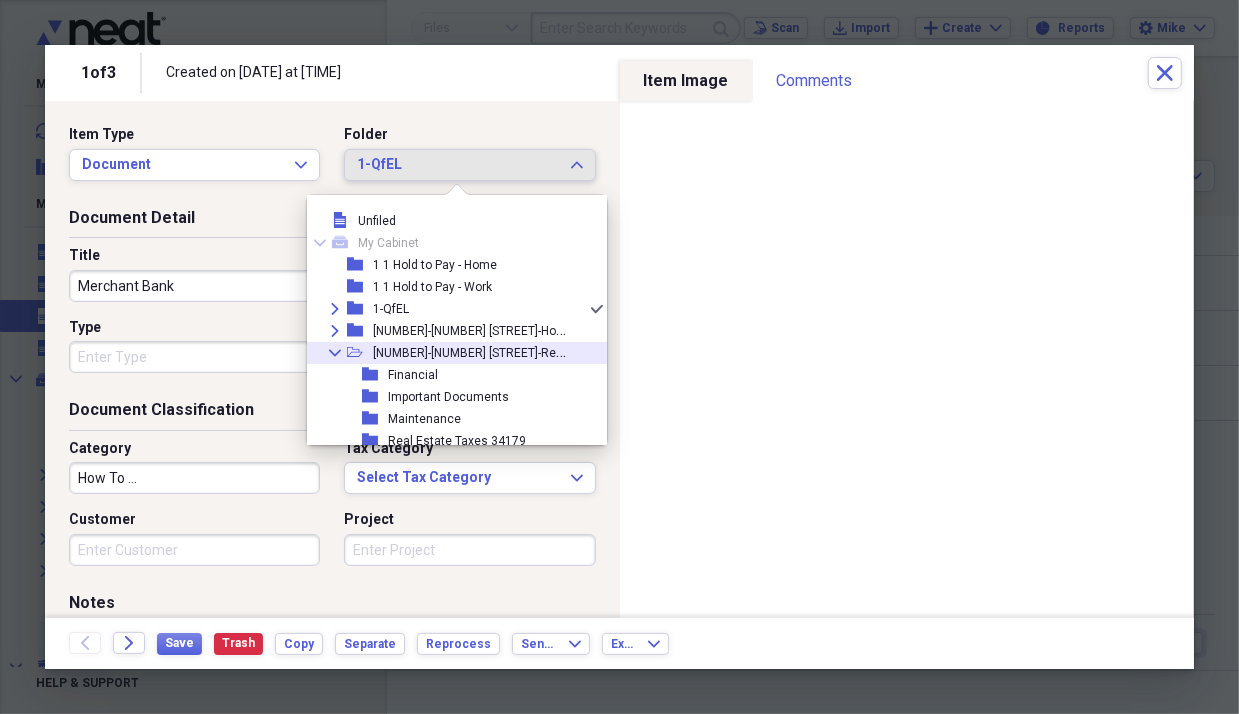 click on "Collapse" 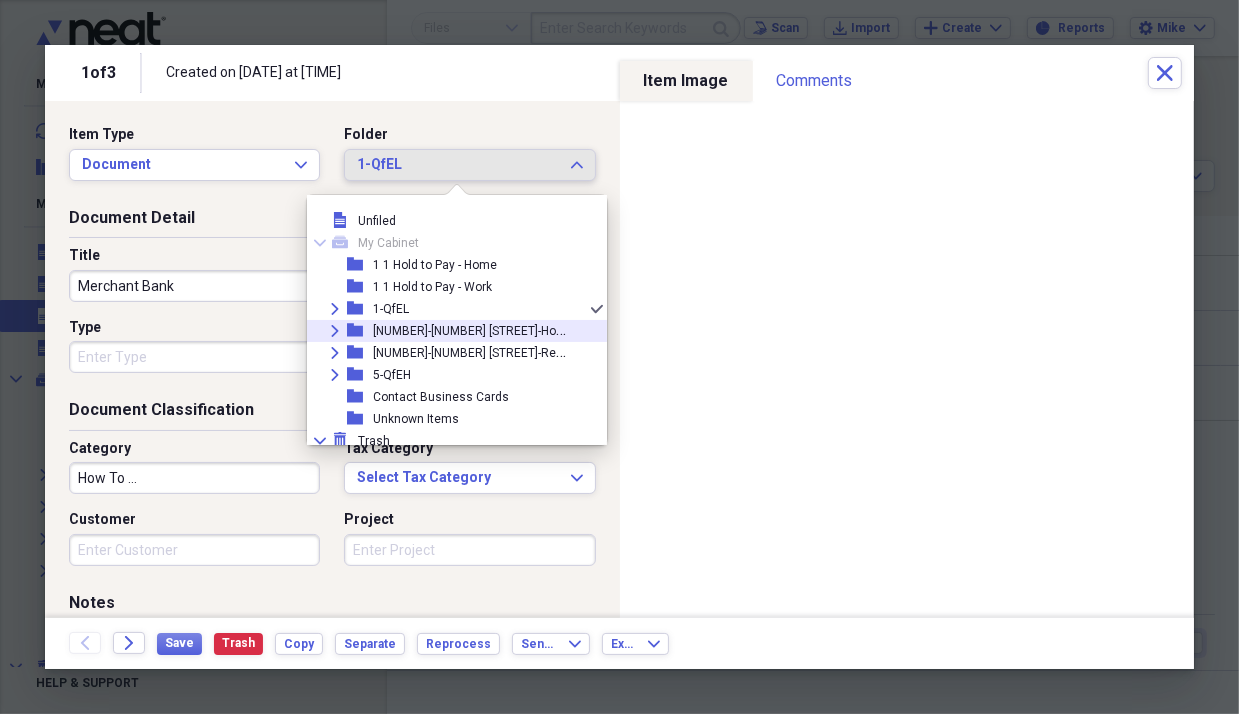 click on "Expand" at bounding box center [335, 331] 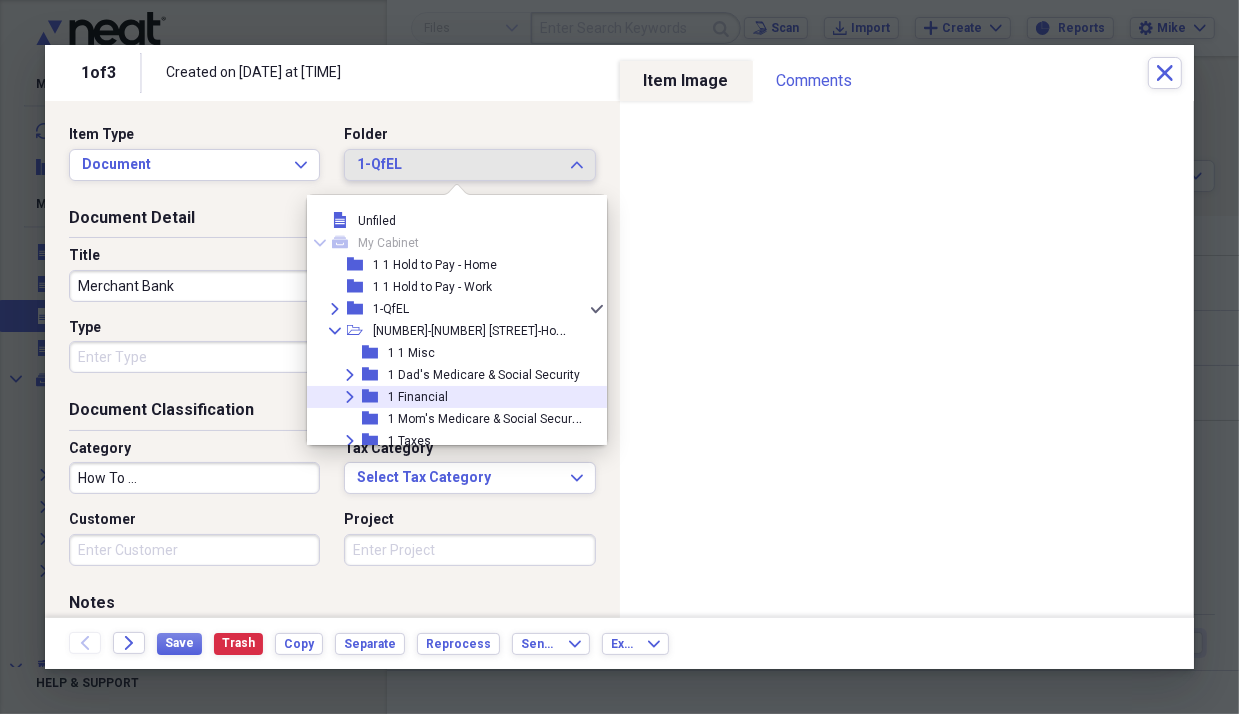 click on "Expand" 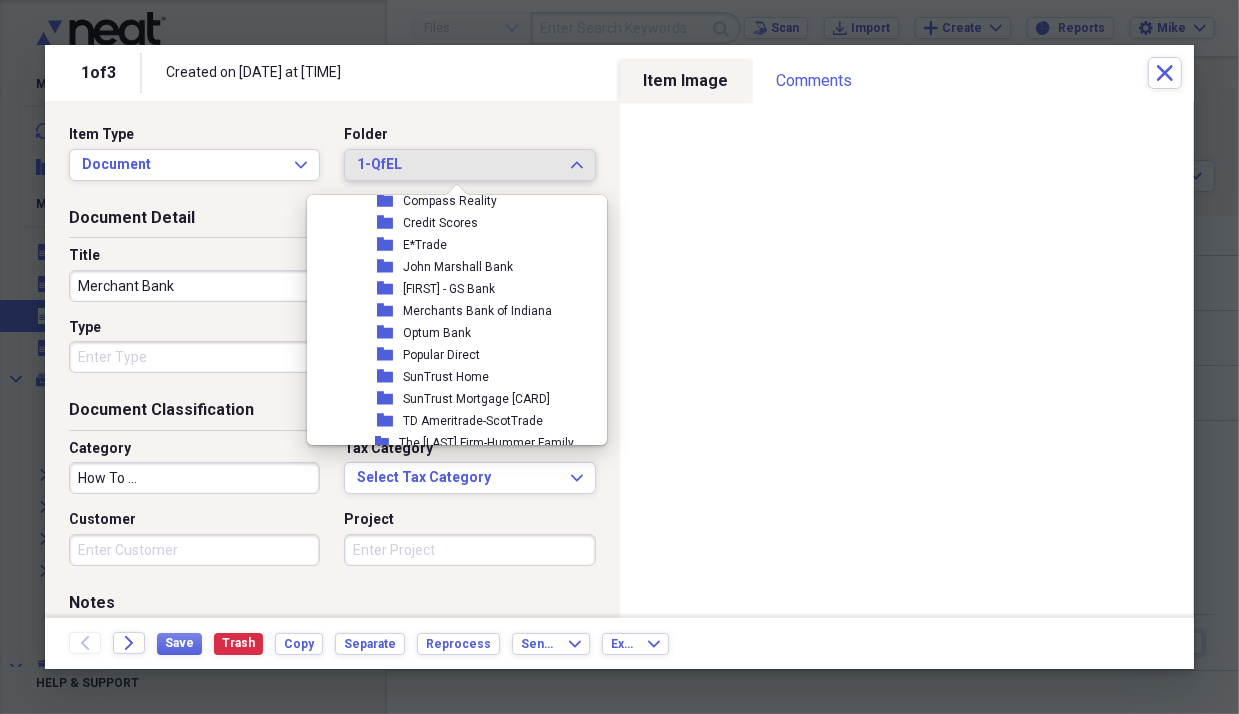scroll, scrollTop: 399, scrollLeft: 0, axis: vertical 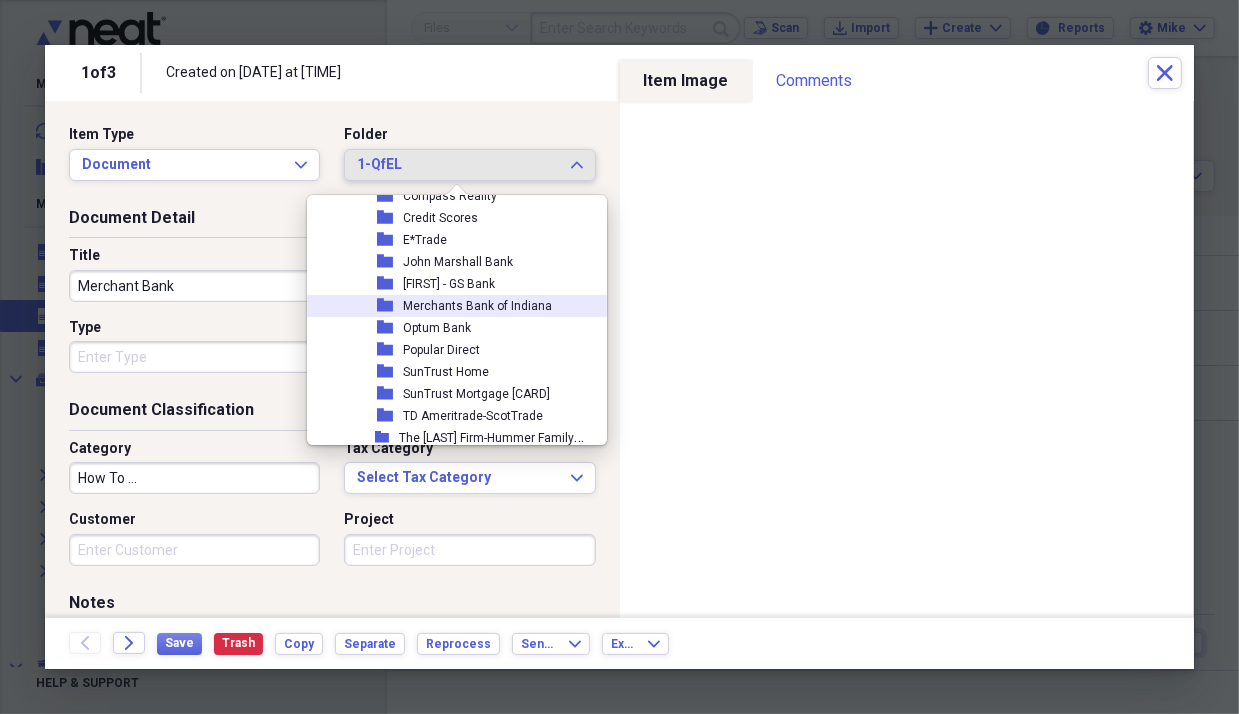 click on "Merchants Bank of Indiana" at bounding box center [477, 306] 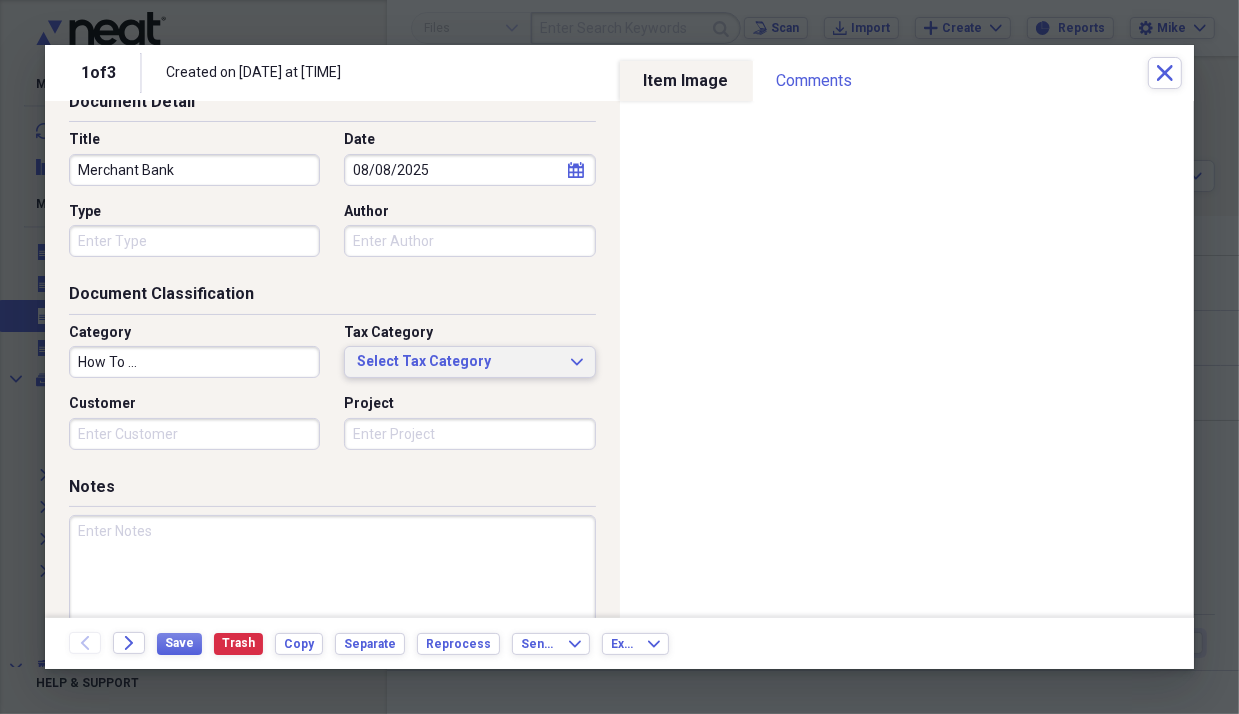 scroll, scrollTop: 166, scrollLeft: 0, axis: vertical 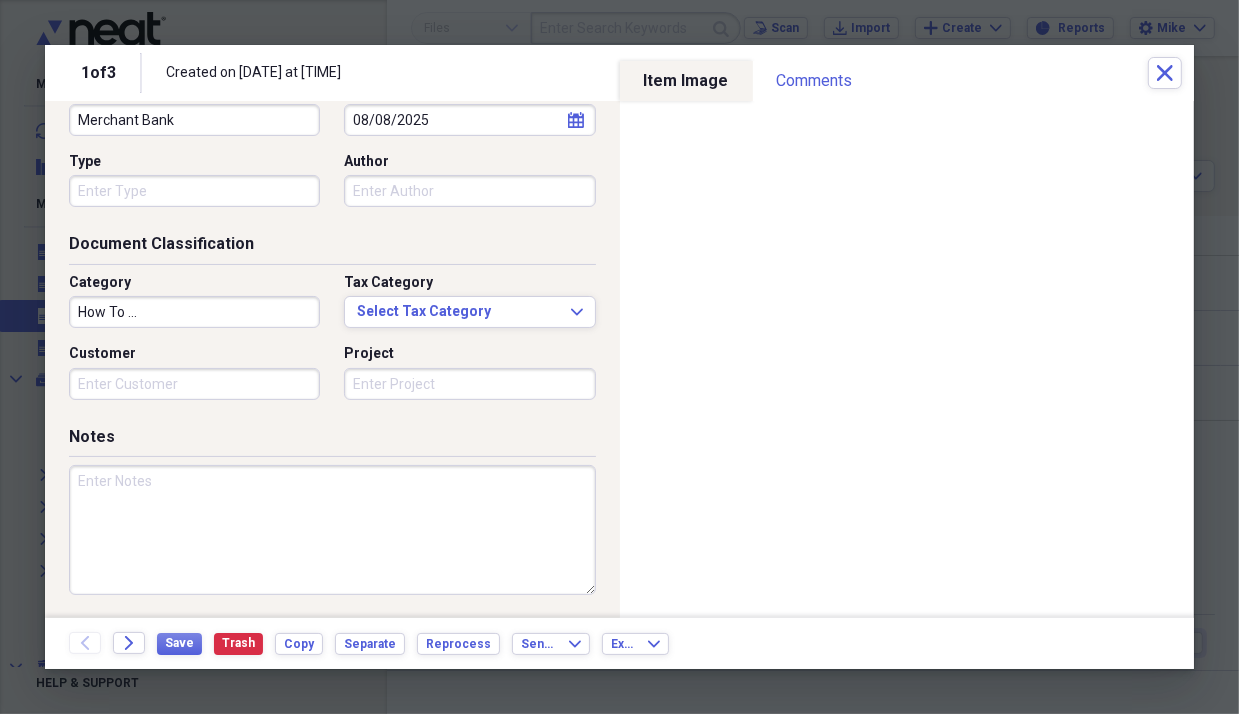 click at bounding box center [332, 530] 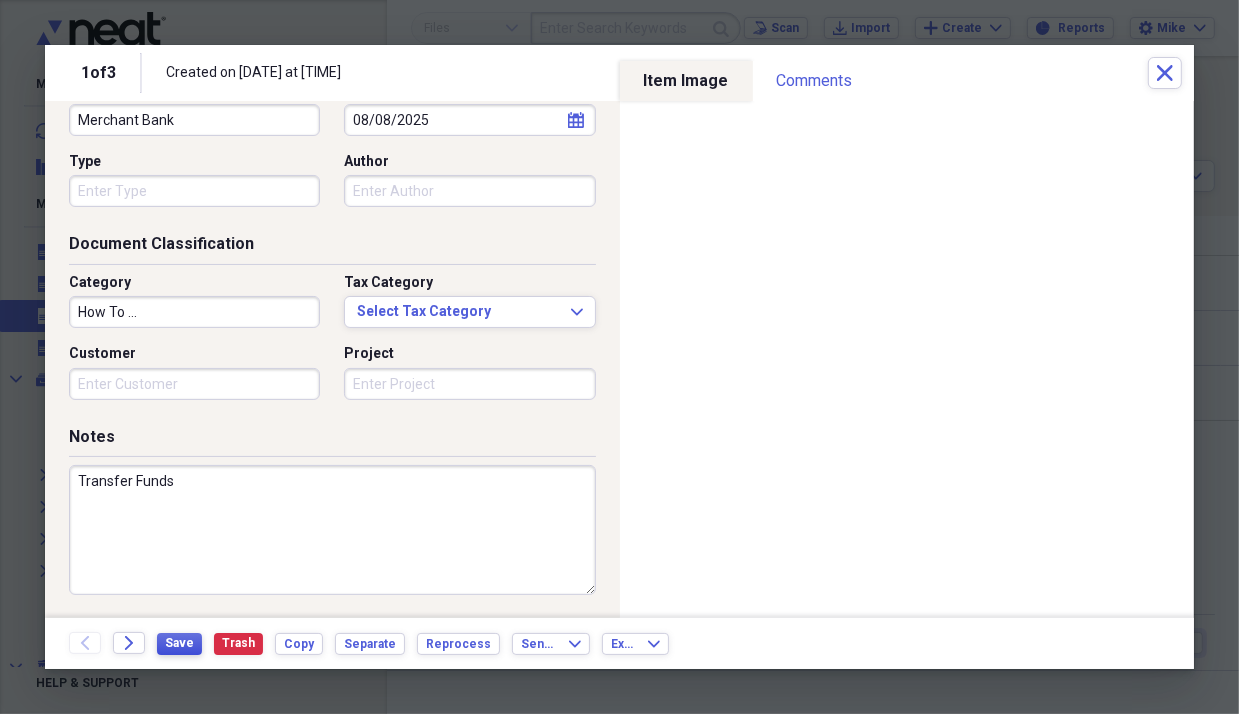 type on "Transfer Funds" 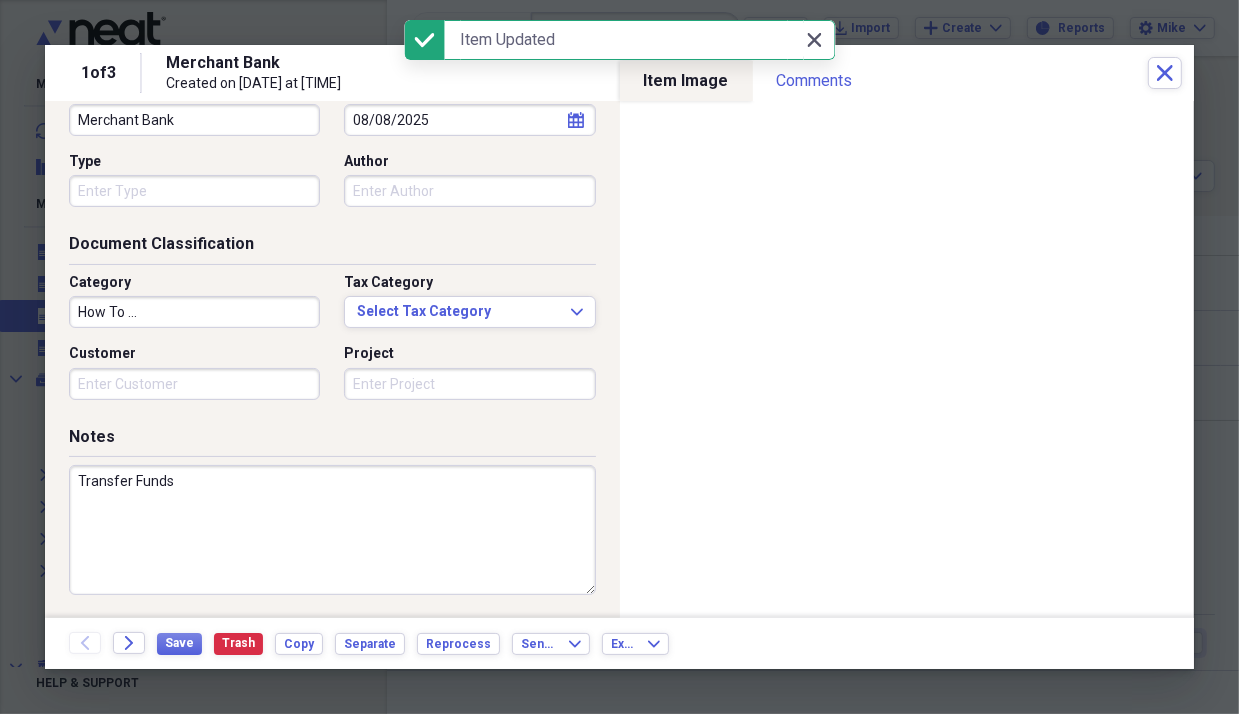 click on "Close Close" at bounding box center [815, 40] 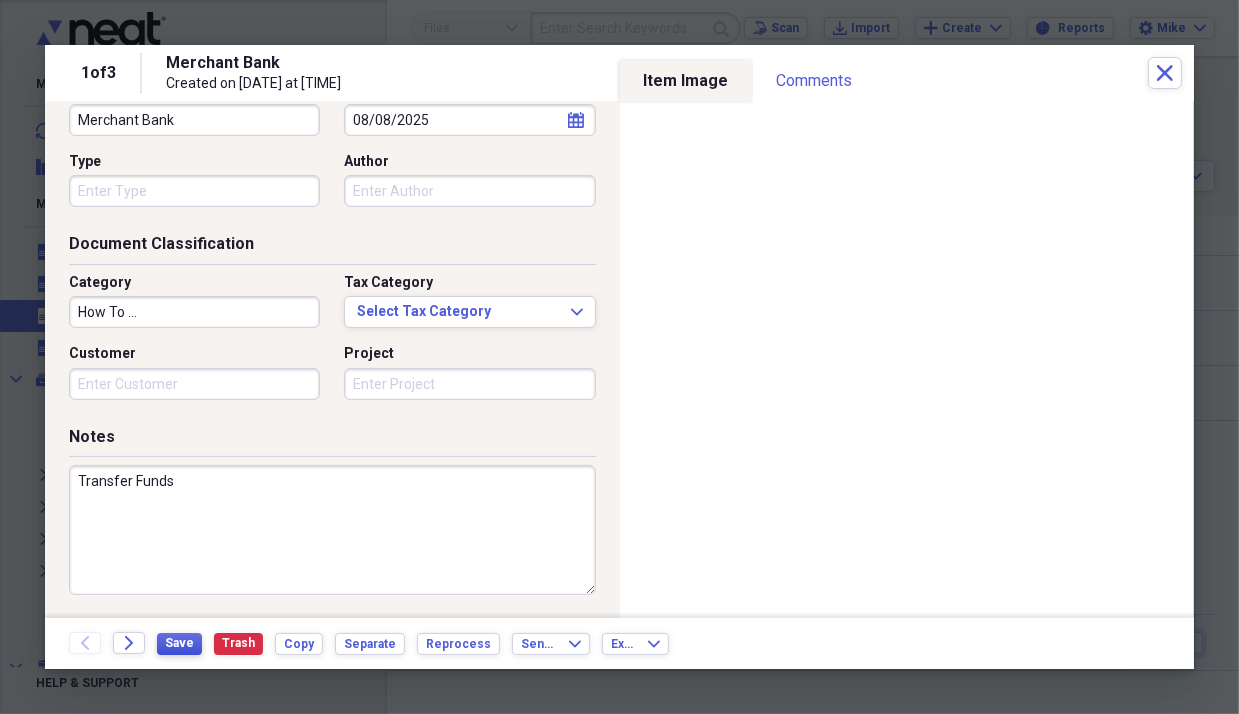 click on "Save" at bounding box center [179, 644] 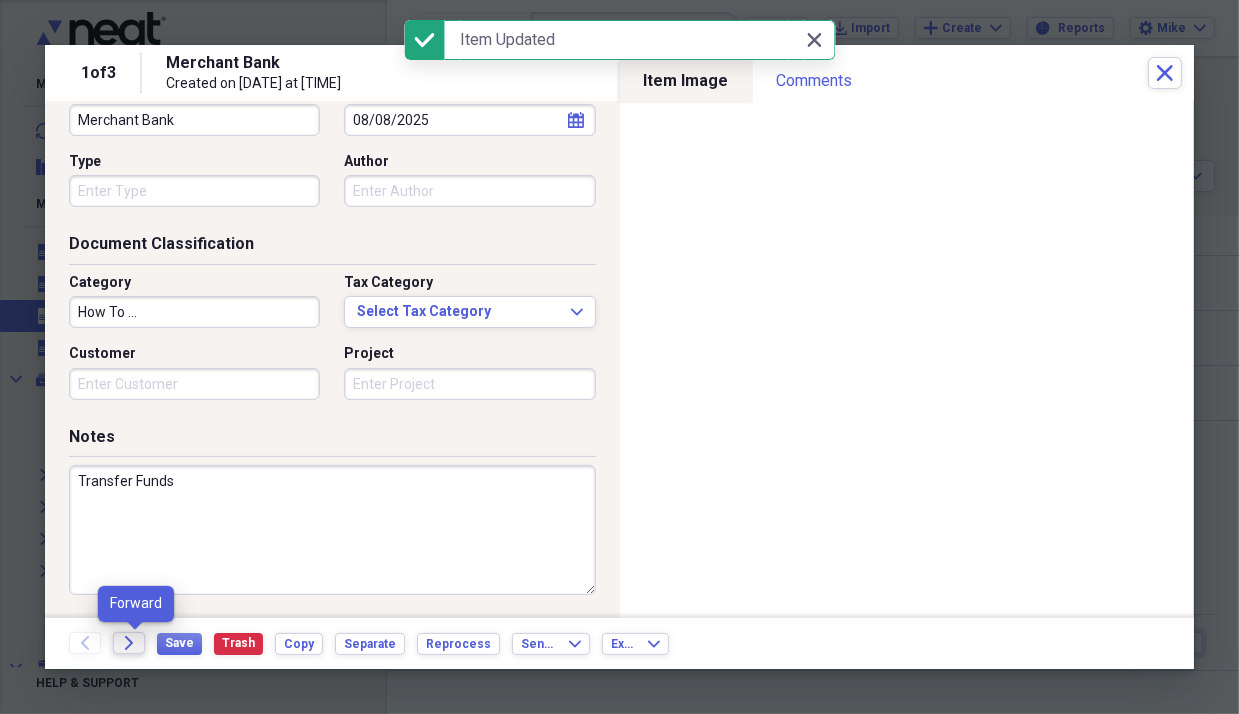 click 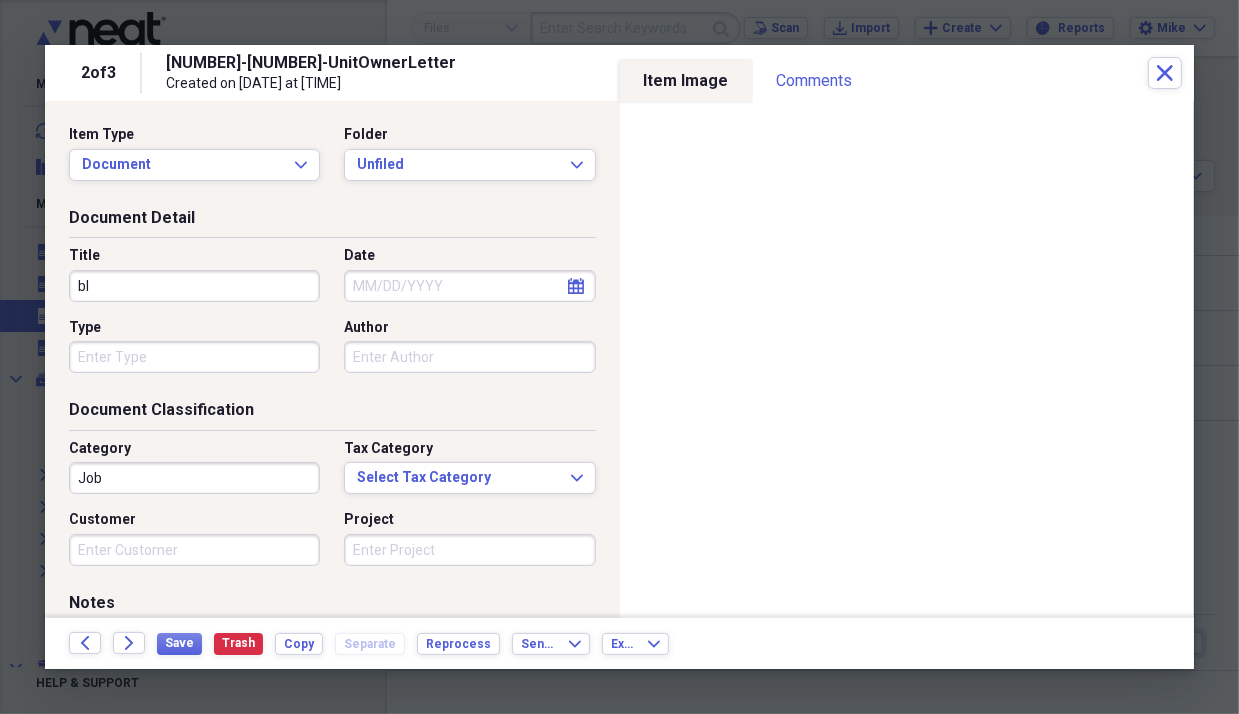 type on "b" 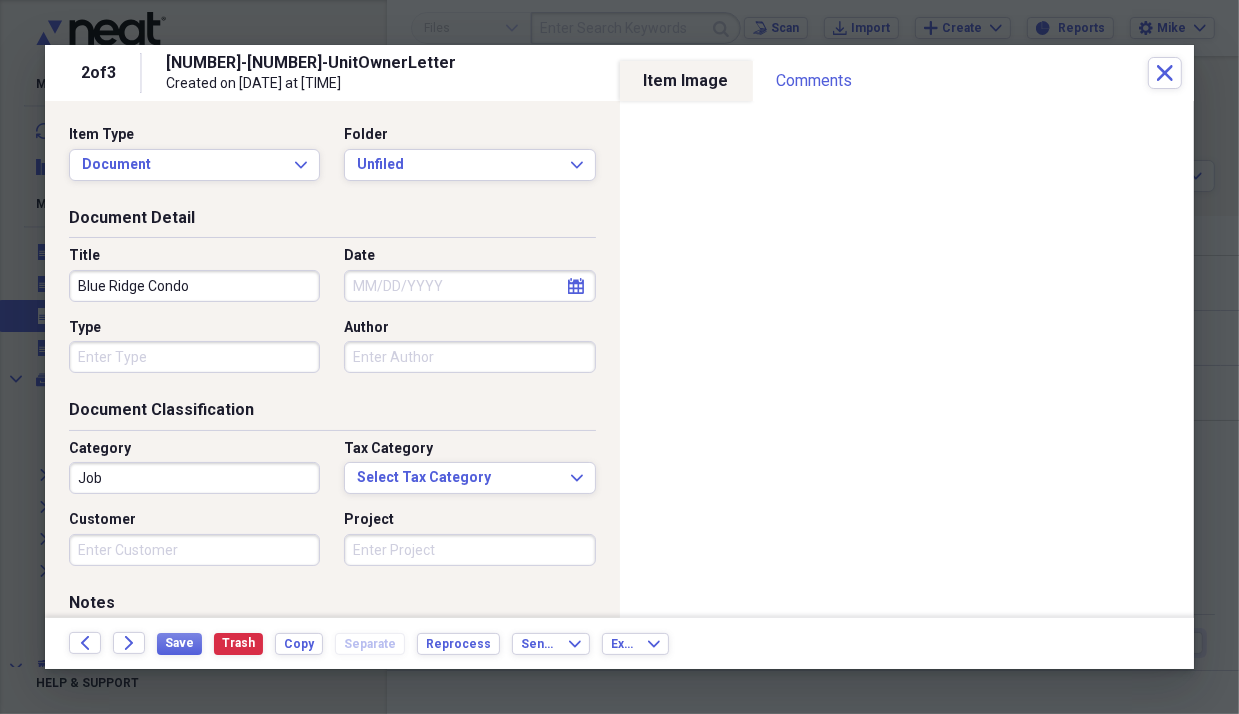 type on "Blue Ridge Condo" 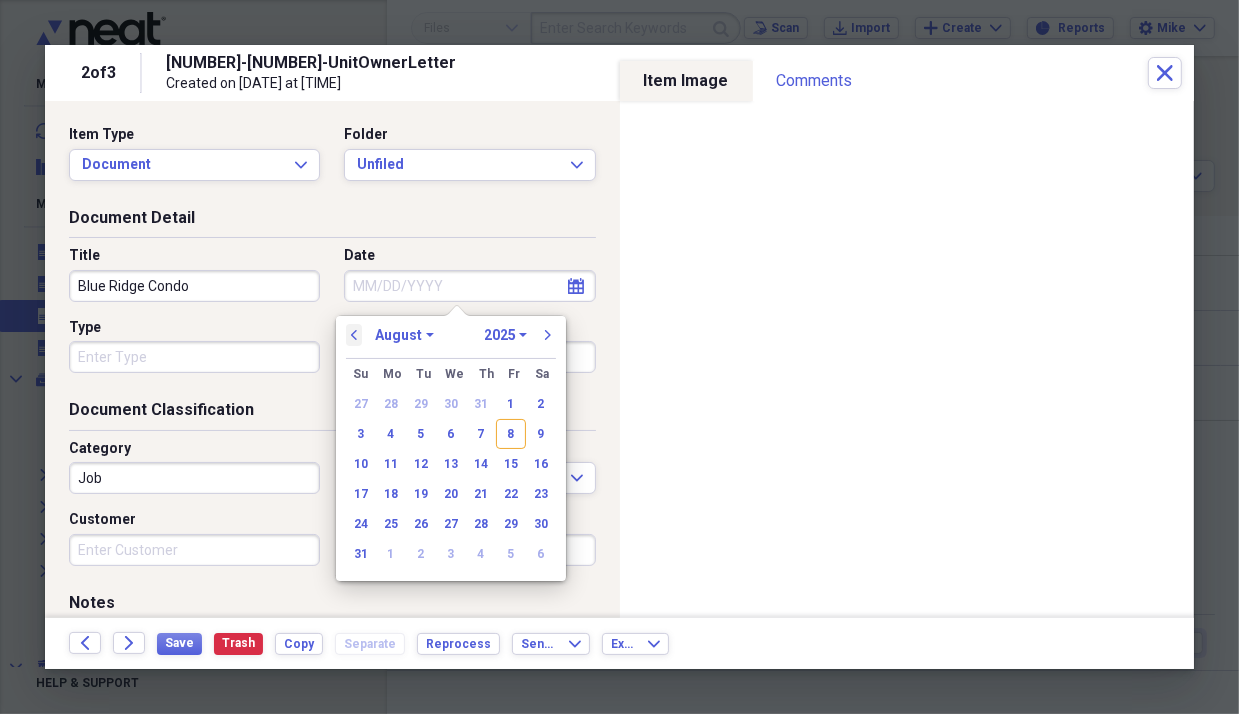 click on "previous" at bounding box center (354, 335) 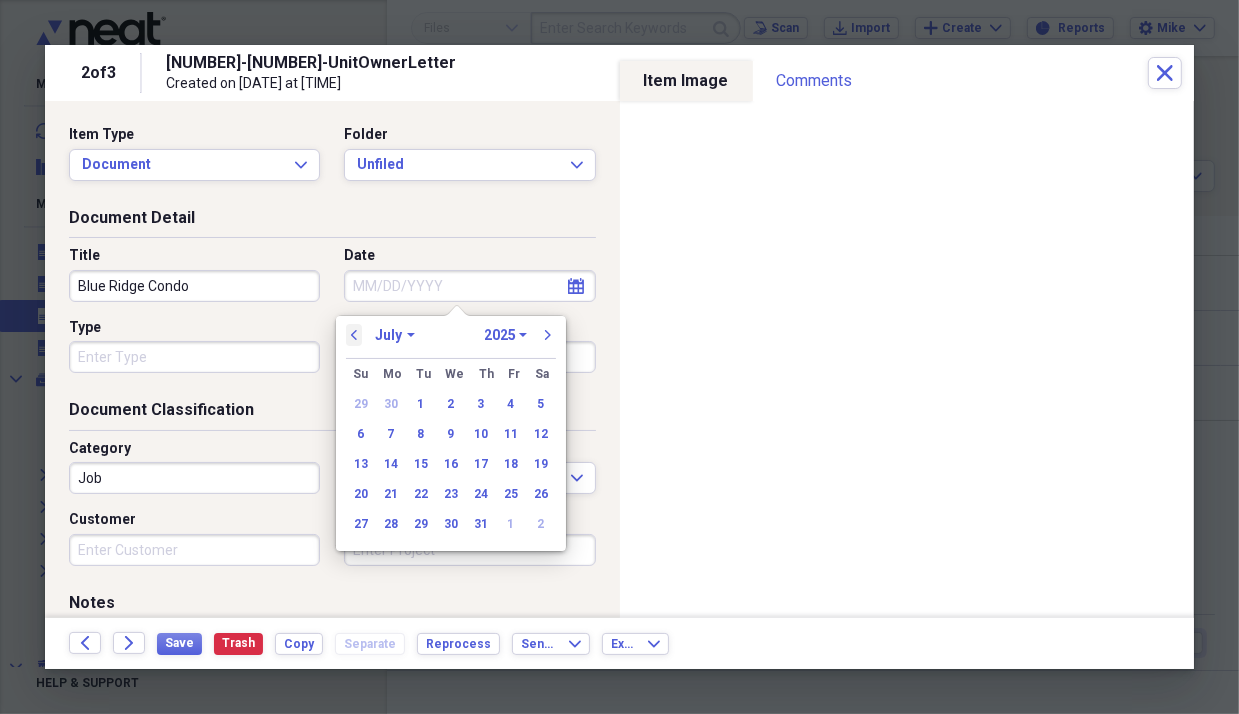click on "previous" at bounding box center [354, 335] 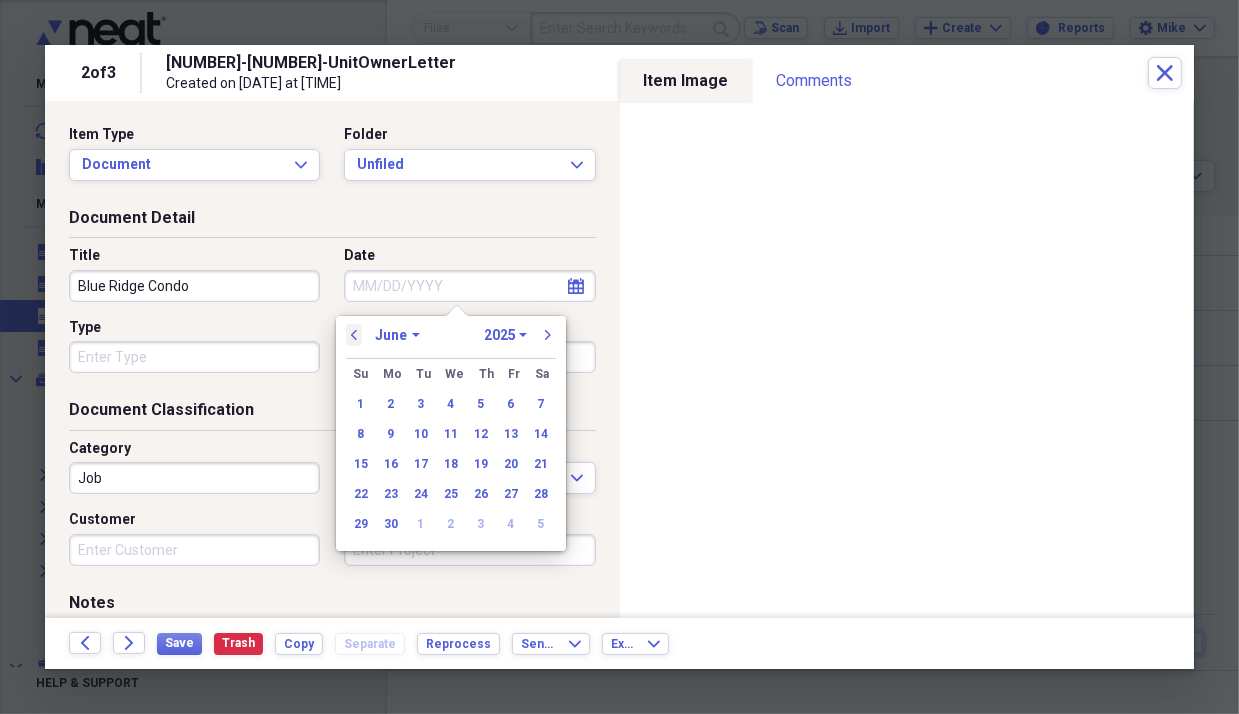 click on "previous" at bounding box center (354, 335) 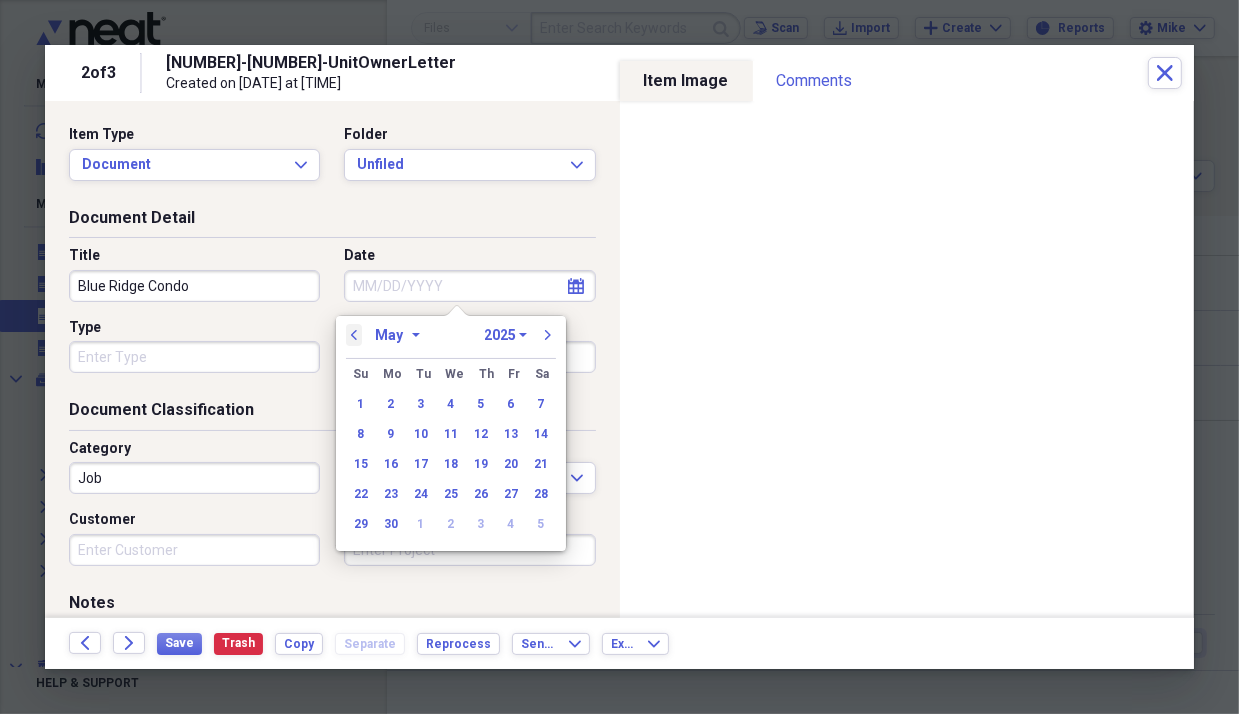 click on "previous" at bounding box center (354, 335) 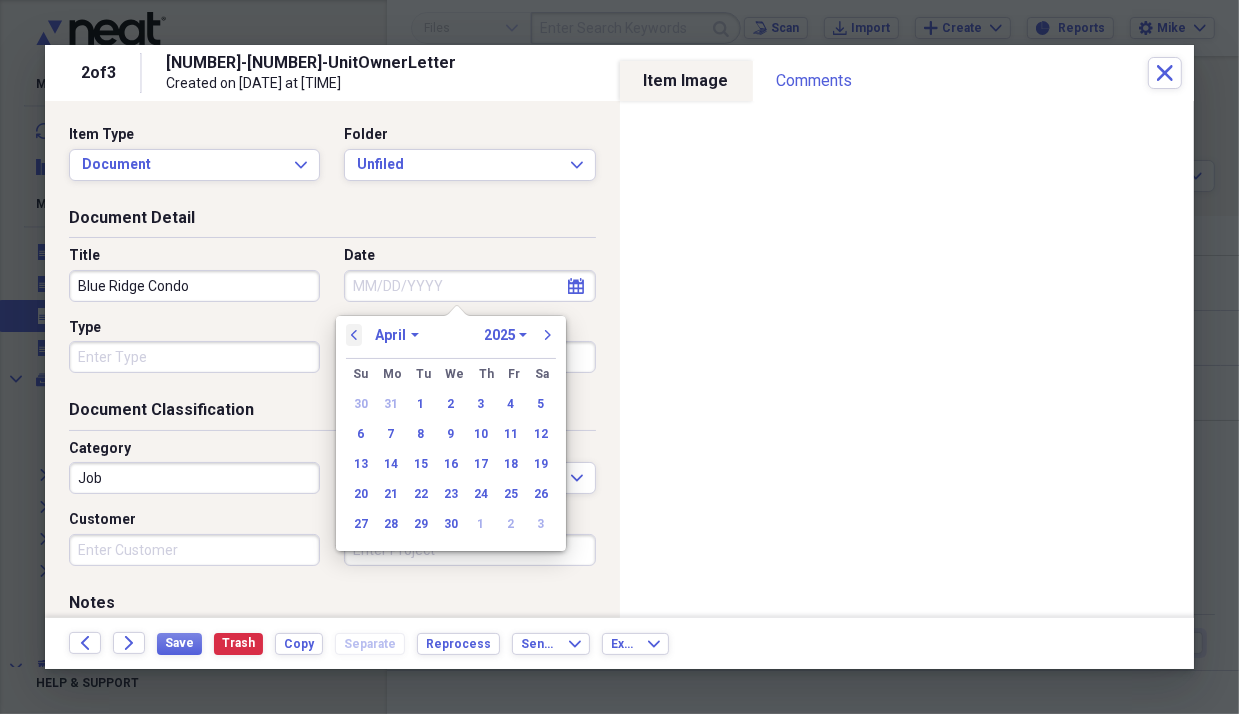 click on "previous" at bounding box center (354, 335) 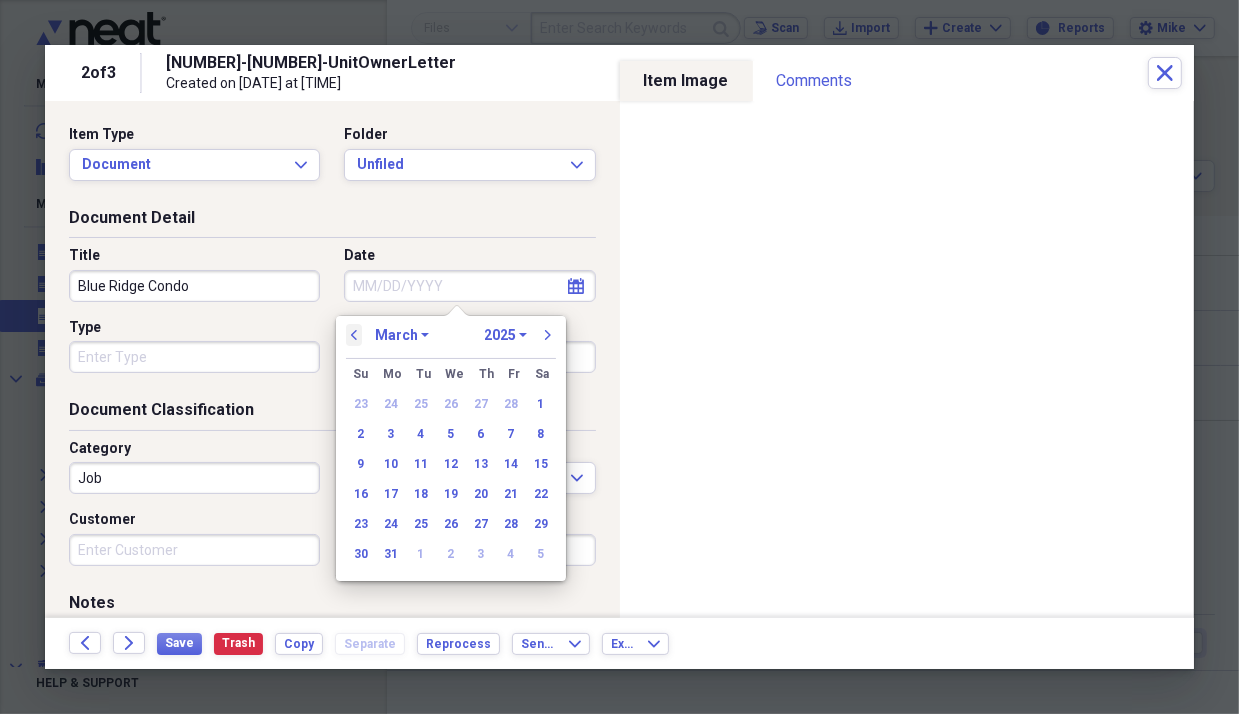 click on "previous" at bounding box center [354, 335] 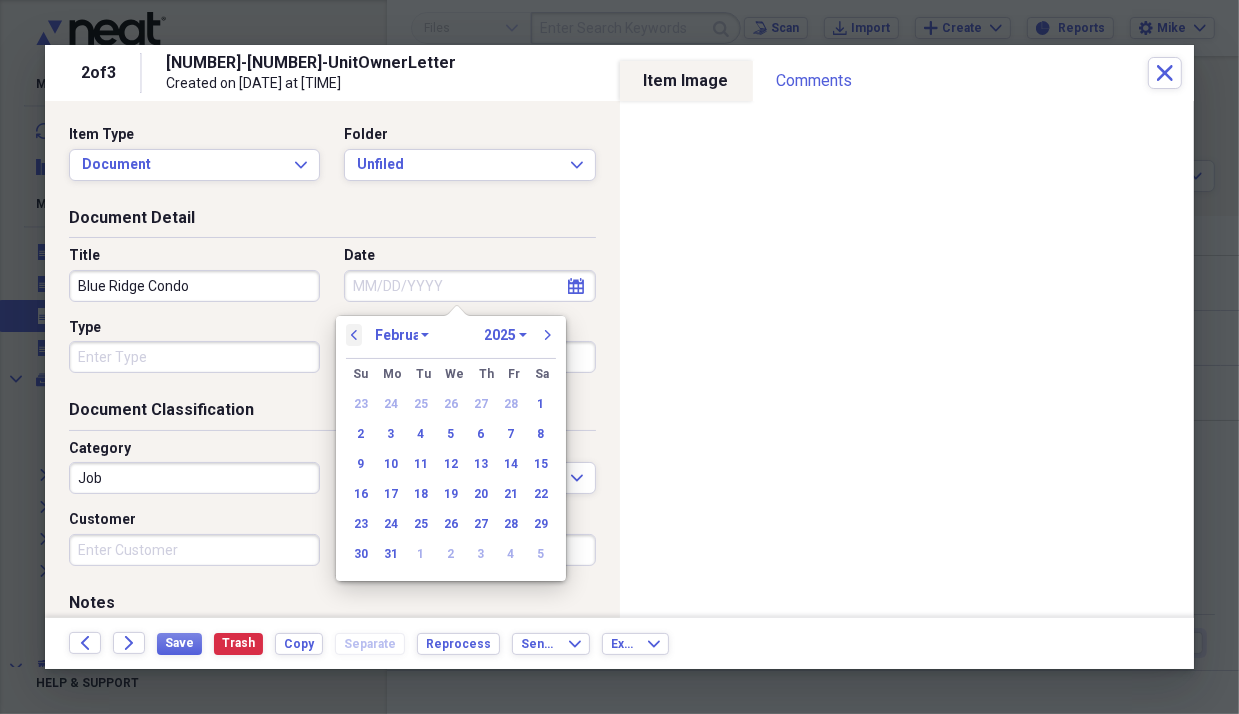 click on "previous" at bounding box center (354, 335) 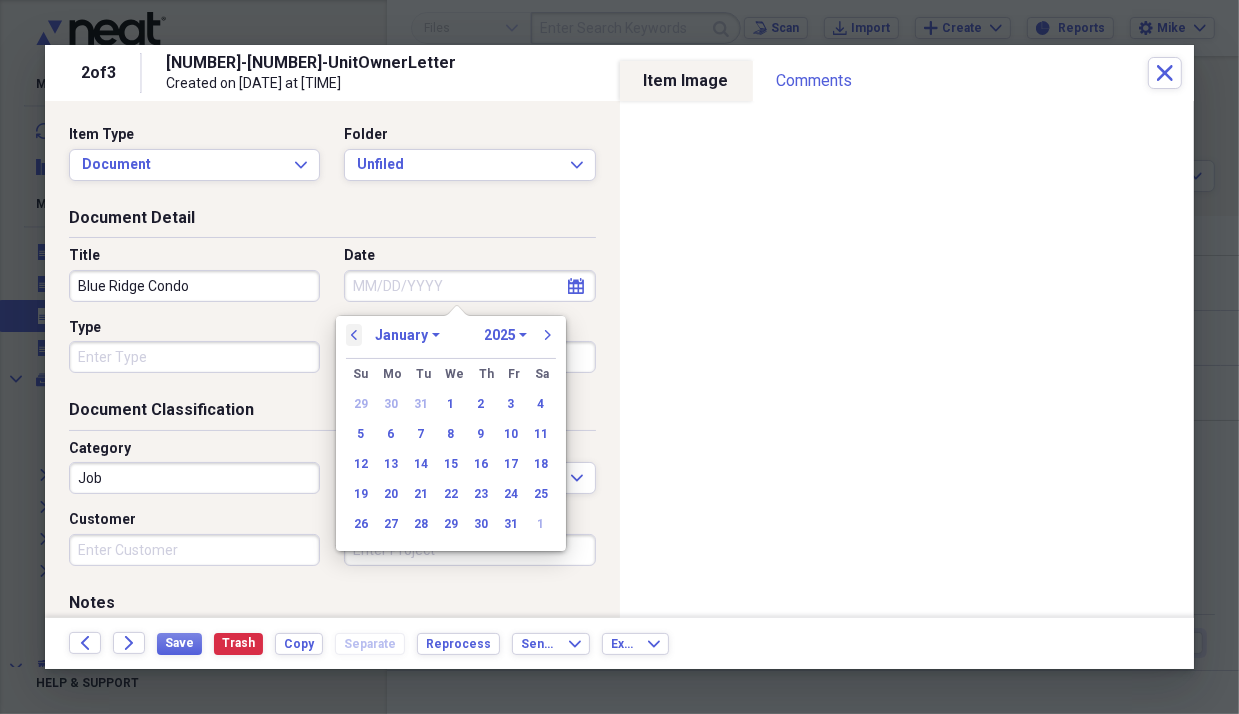 click on "previous" at bounding box center (354, 335) 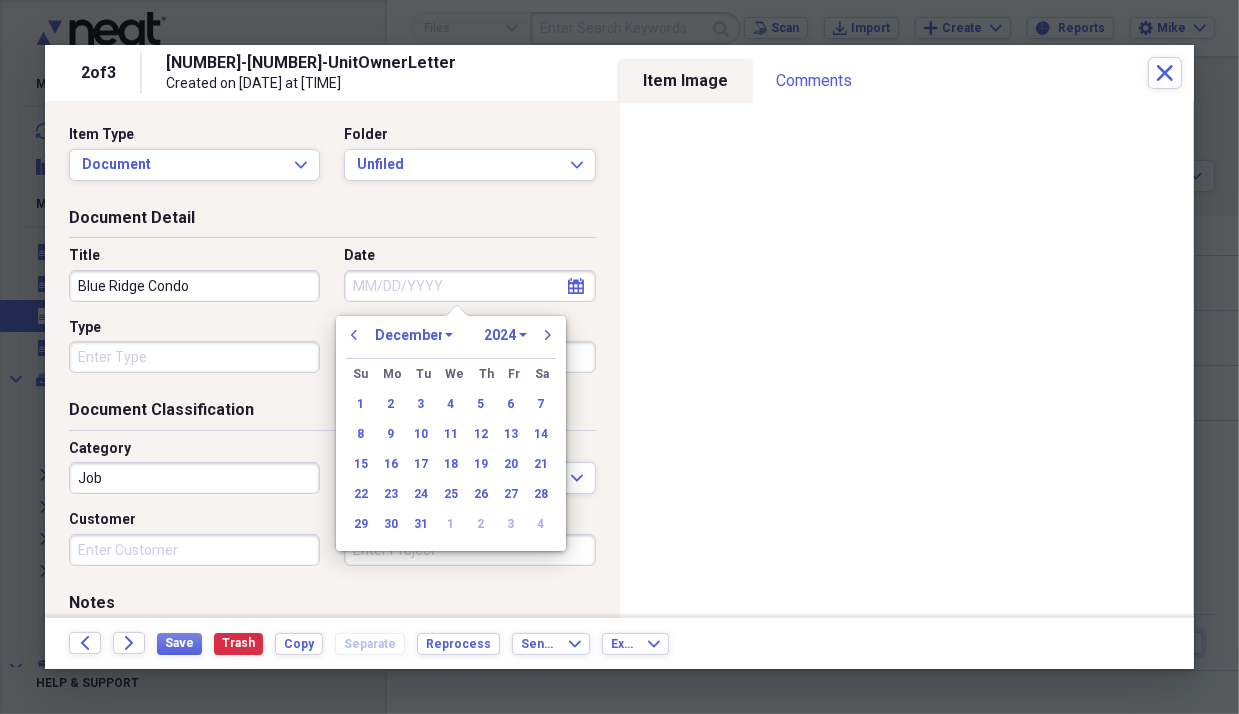click 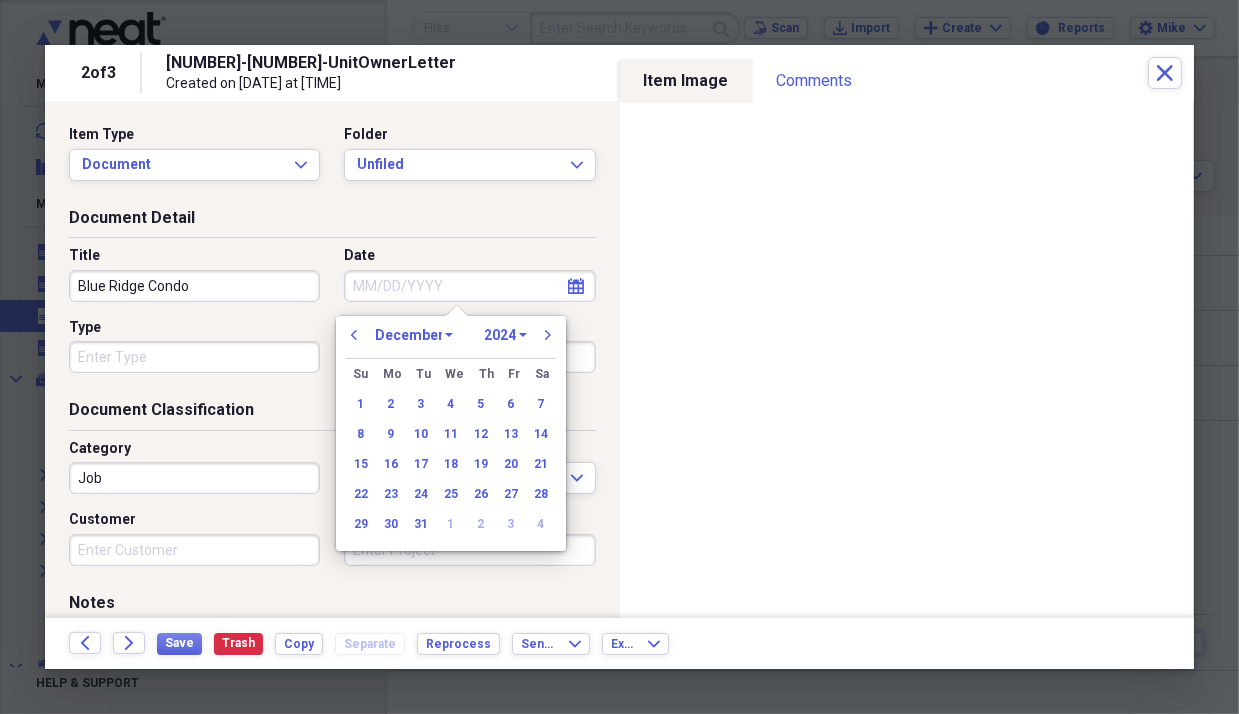 click on "January February March April May June July August September October November December" at bounding box center (414, 335) 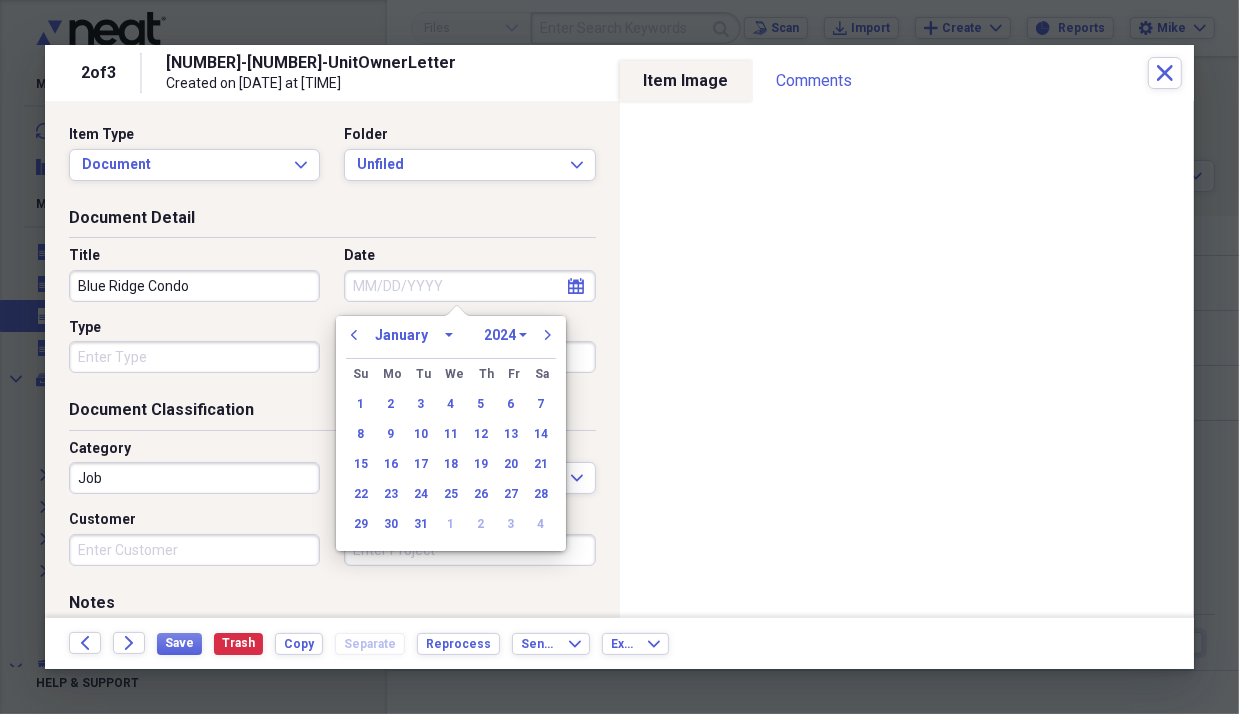 click on "January February March April May June July August September October November December" at bounding box center [414, 335] 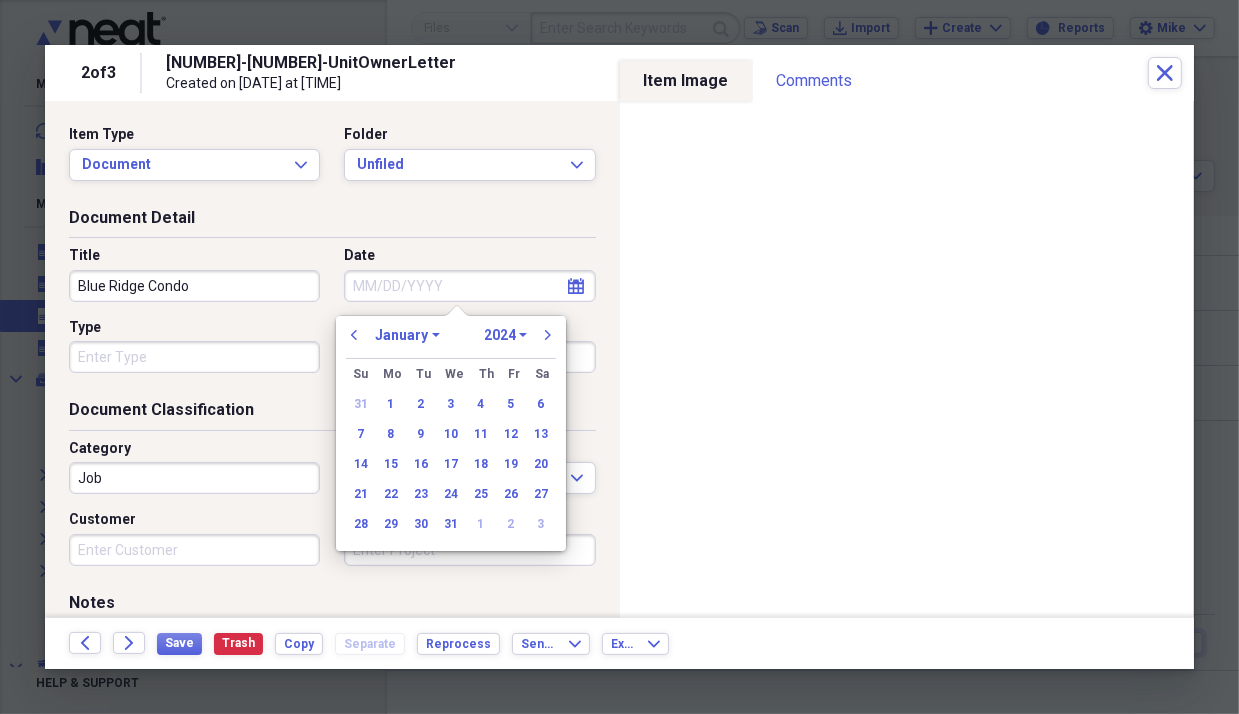 click on "1970 1971 1972 1973 1974 1975 1976 1977 1978 1979 1980 1981 1982 1983 1984 1985 1986 1987 1988 1989 1990 1991 1992 1993 1994 1995 1996 1997 1998 1999 2000 2001 2002 2003 2004 2005 2006 2007 2008 2009 2010 2011 2012 2013 2014 2015 2016 2017 2018 2019 2020 2021 2022 2023 2024 2025 2026 2027 2028 2029 2030 2031 2032 2033 2034 2035" at bounding box center [505, 335] 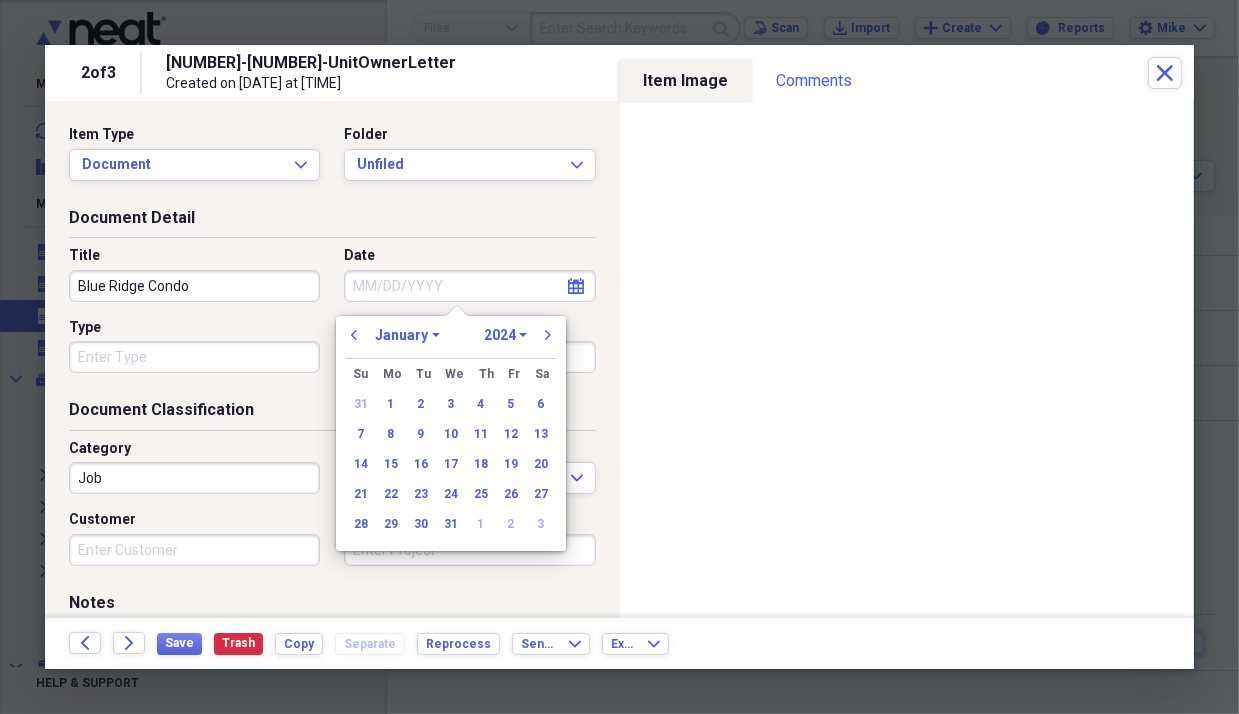 select on "2025" 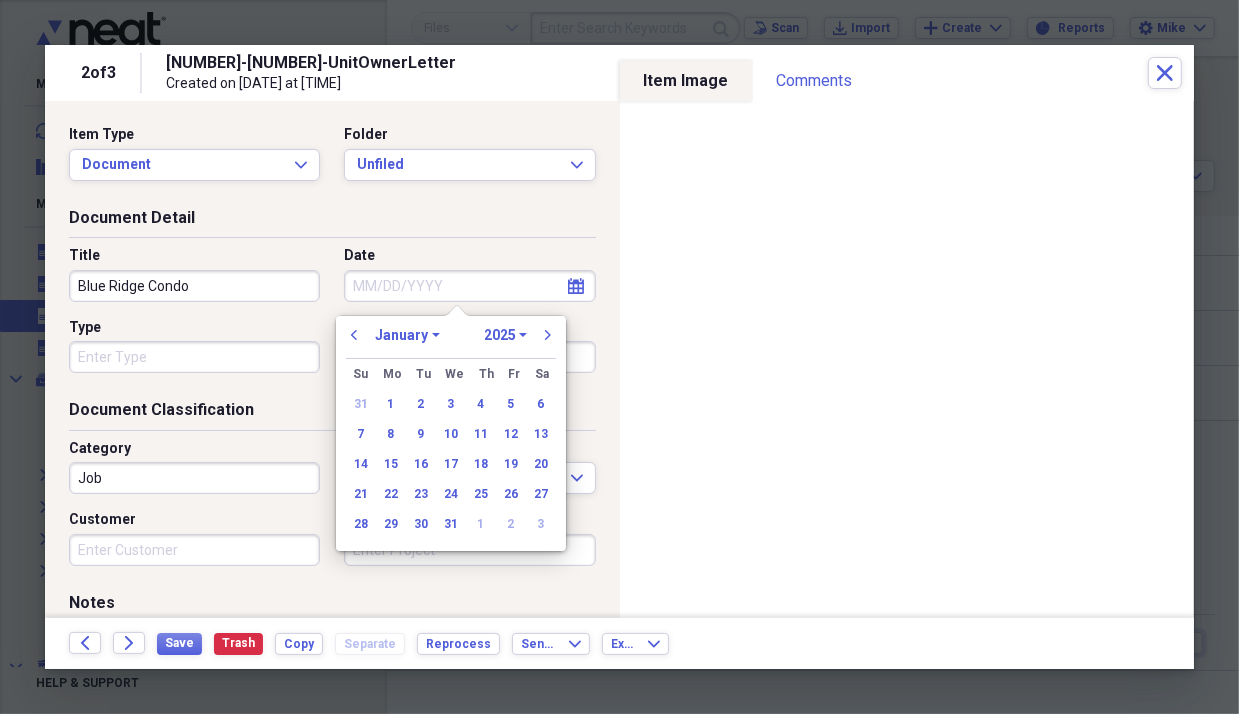 click on "1970 1971 1972 1973 1974 1975 1976 1977 1978 1979 1980 1981 1982 1983 1984 1985 1986 1987 1988 1989 1990 1991 1992 1993 1994 1995 1996 1997 1998 1999 2000 2001 2002 2003 2004 2005 2006 2007 2008 2009 2010 2011 2012 2013 2014 2015 2016 2017 2018 2019 2020 2021 2022 2023 2024 2025 2026 2027 2028 2029 2030 2031 2032 2033 2034 2035" at bounding box center [505, 335] 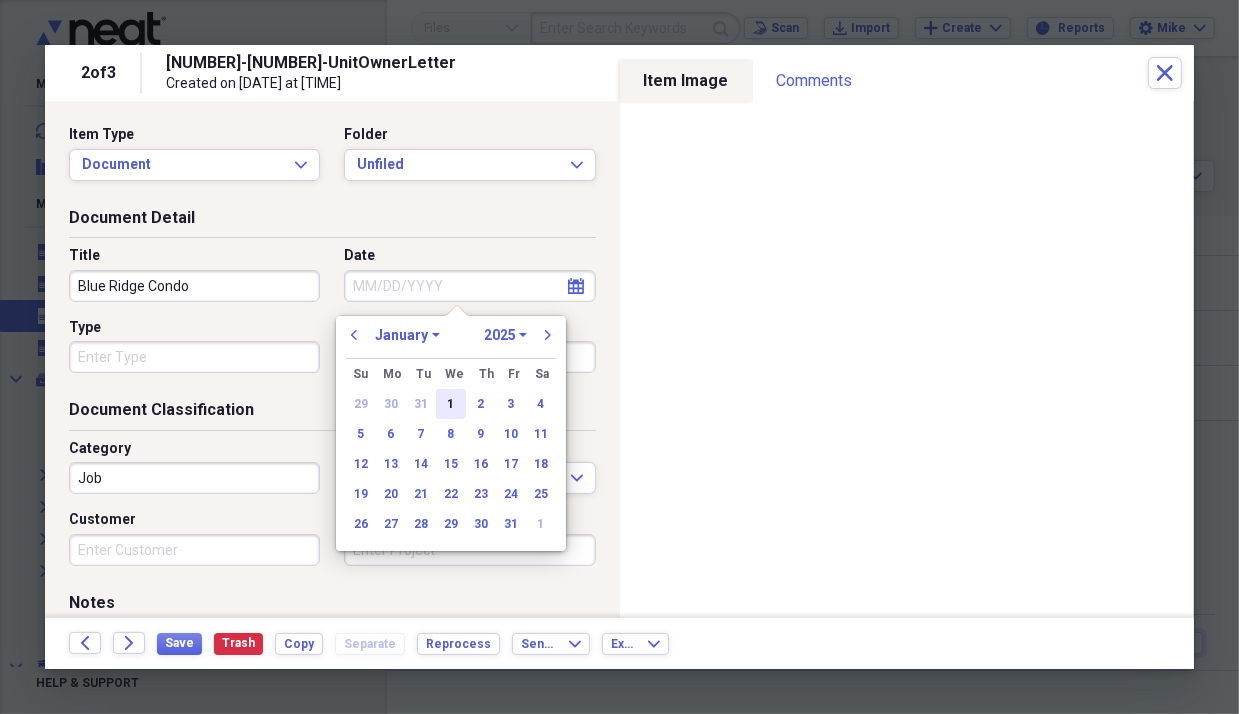 click on "1" at bounding box center (451, 404) 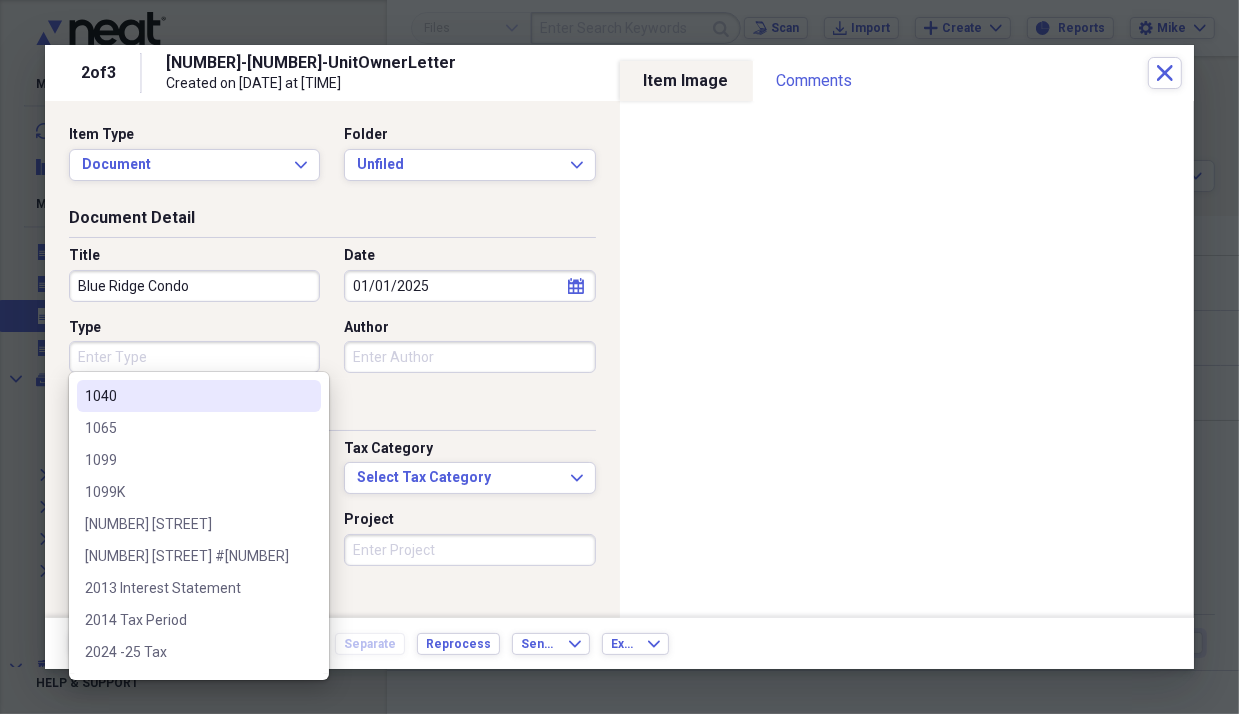 click on "Type" at bounding box center [194, 357] 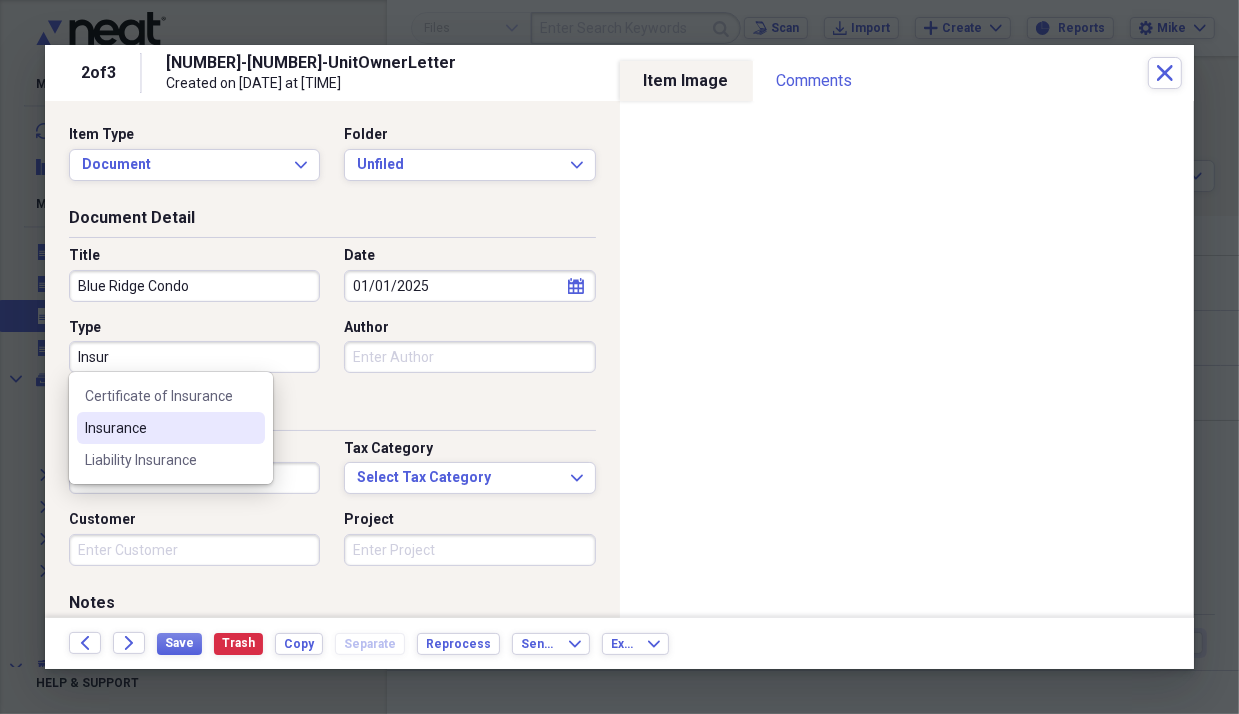 click on "Insurance" at bounding box center (171, 428) 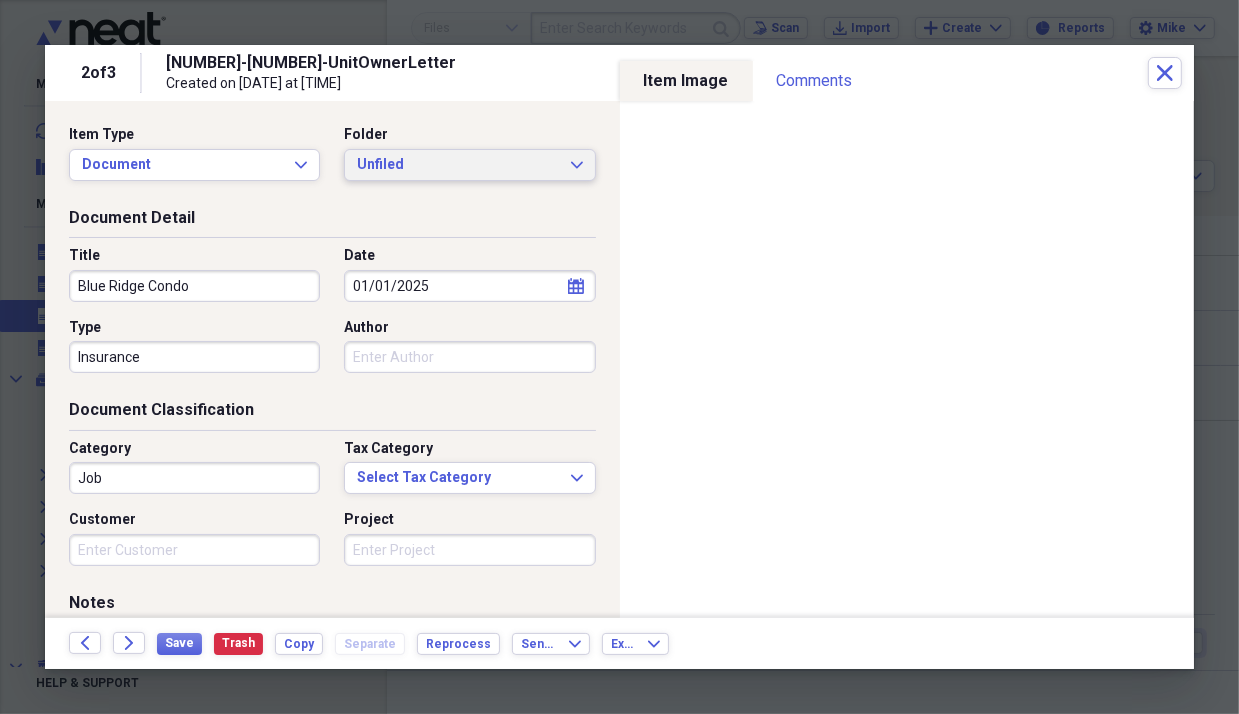 click on "Unfiled" at bounding box center [457, 165] 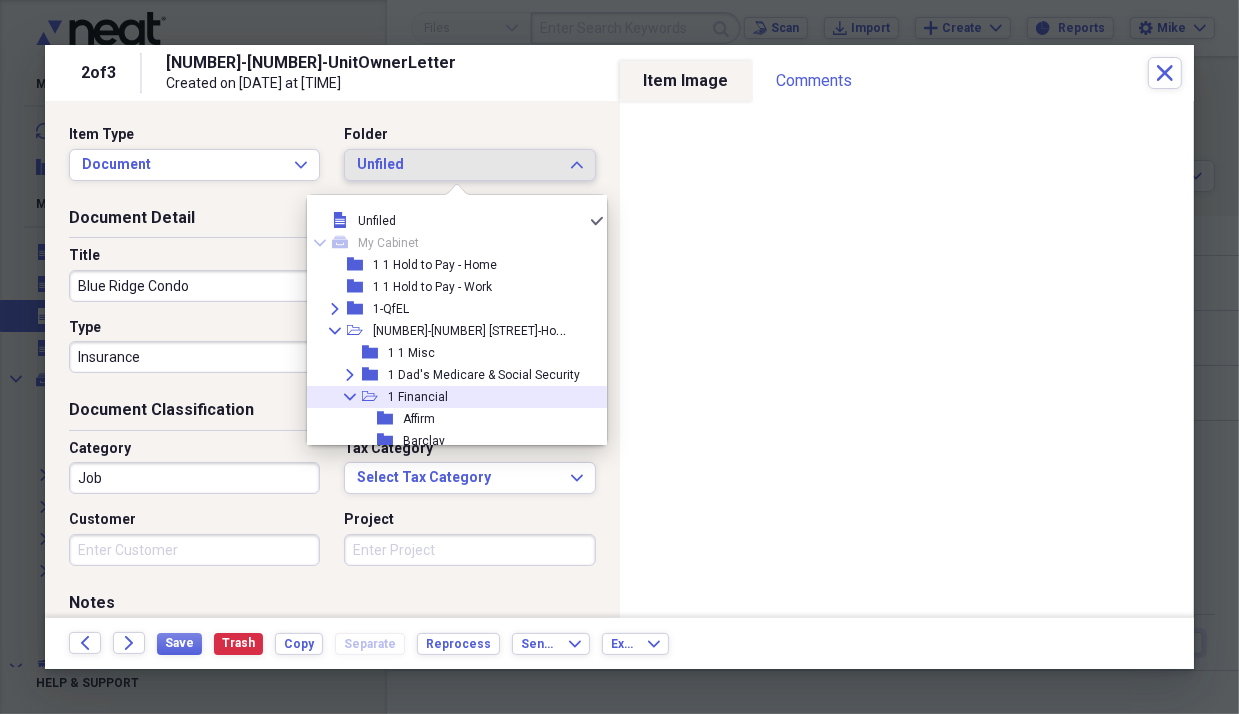 click on "Collapse" 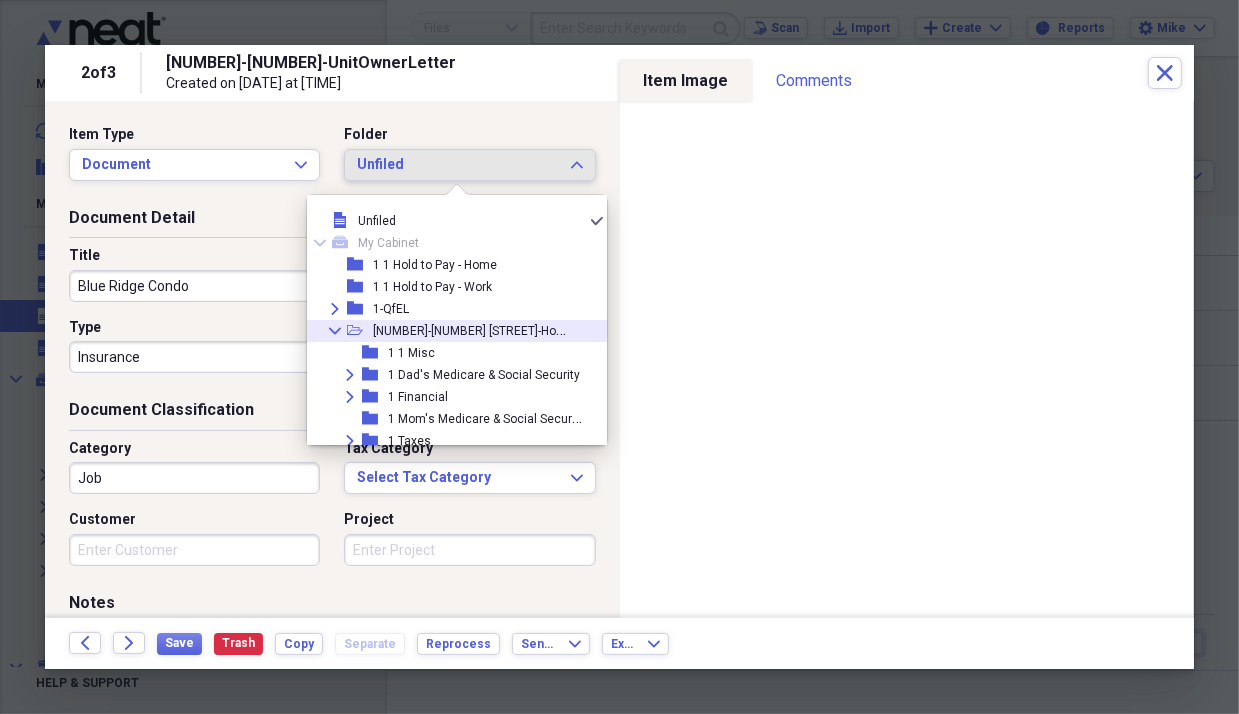 click on "Collapse" 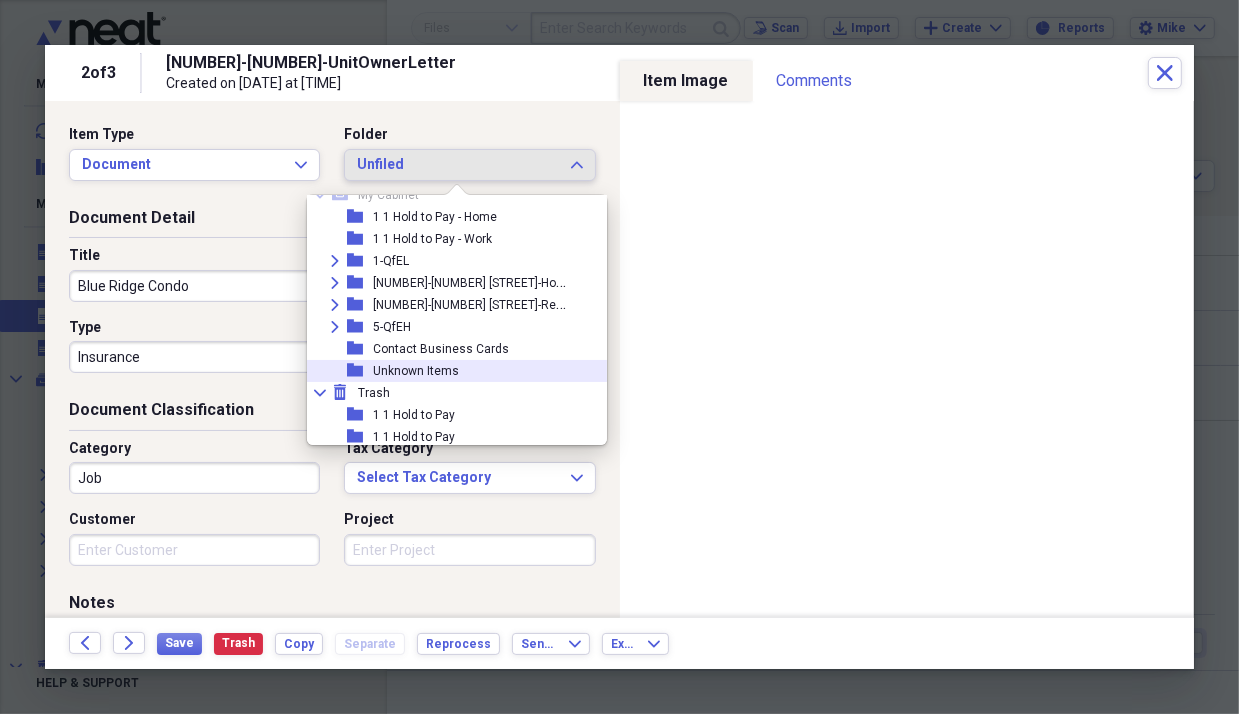 scroll, scrollTop: 50, scrollLeft: 0, axis: vertical 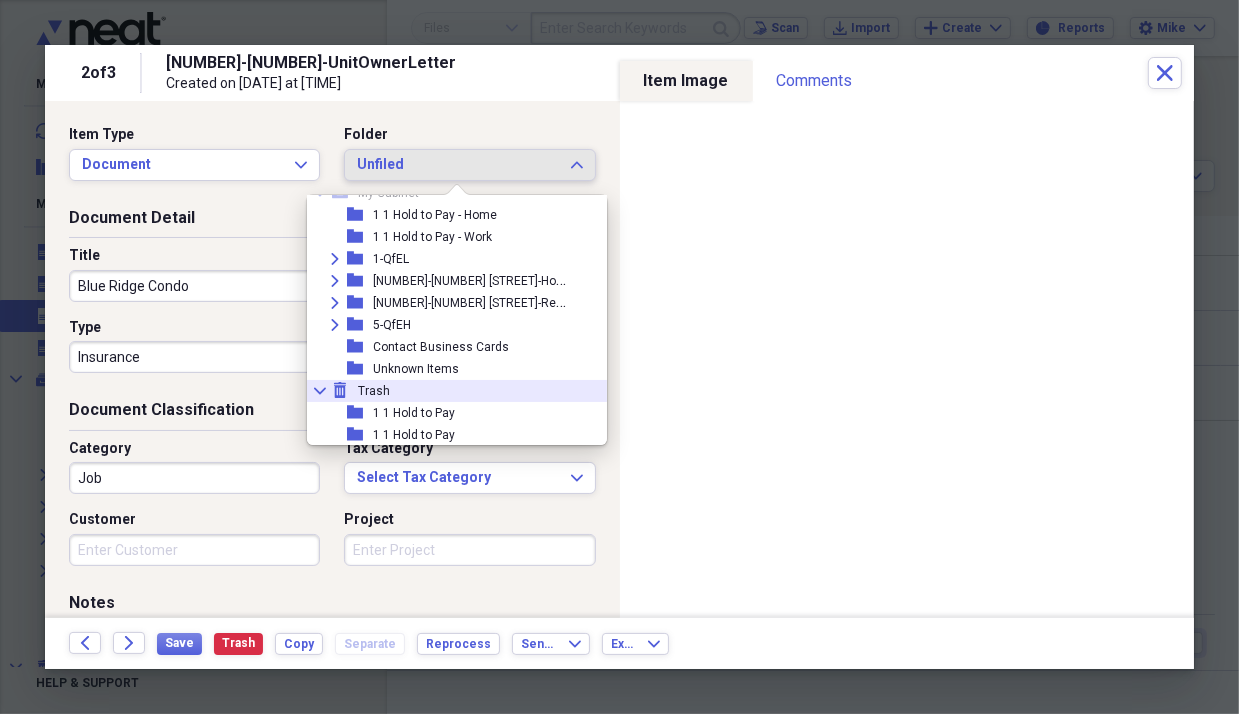 click on "Collapse" at bounding box center [320, 391] 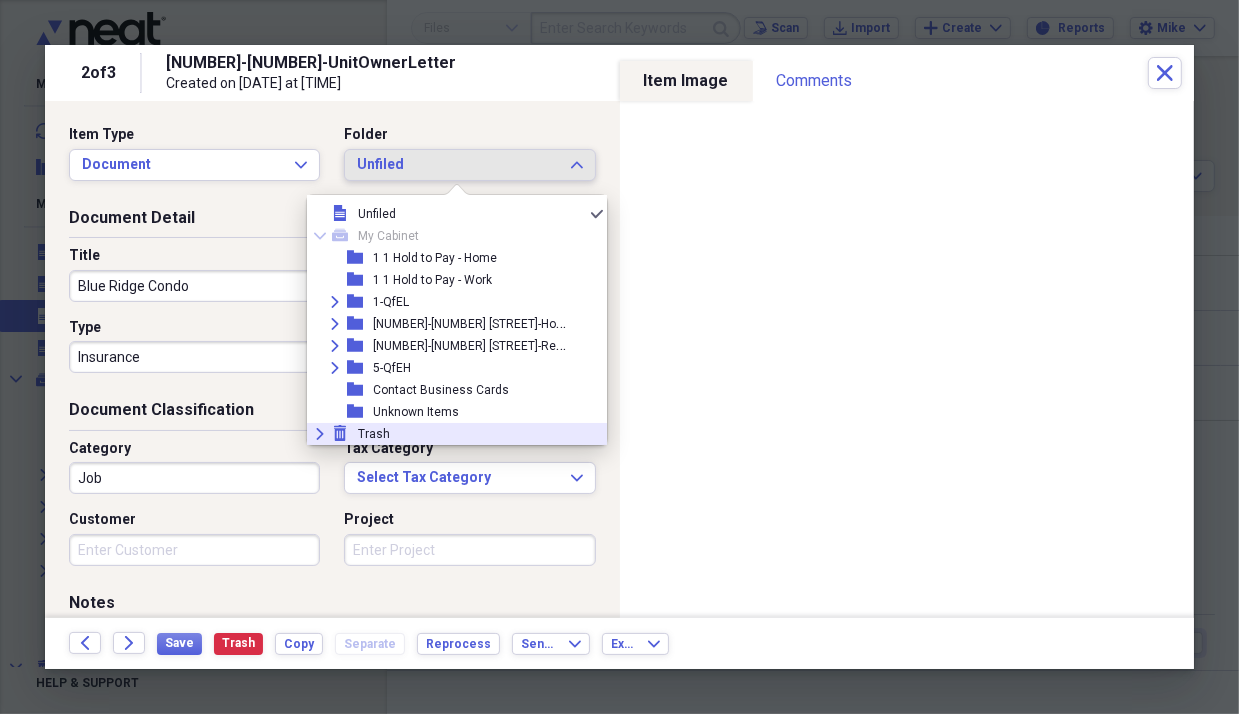 scroll, scrollTop: 6, scrollLeft: 0, axis: vertical 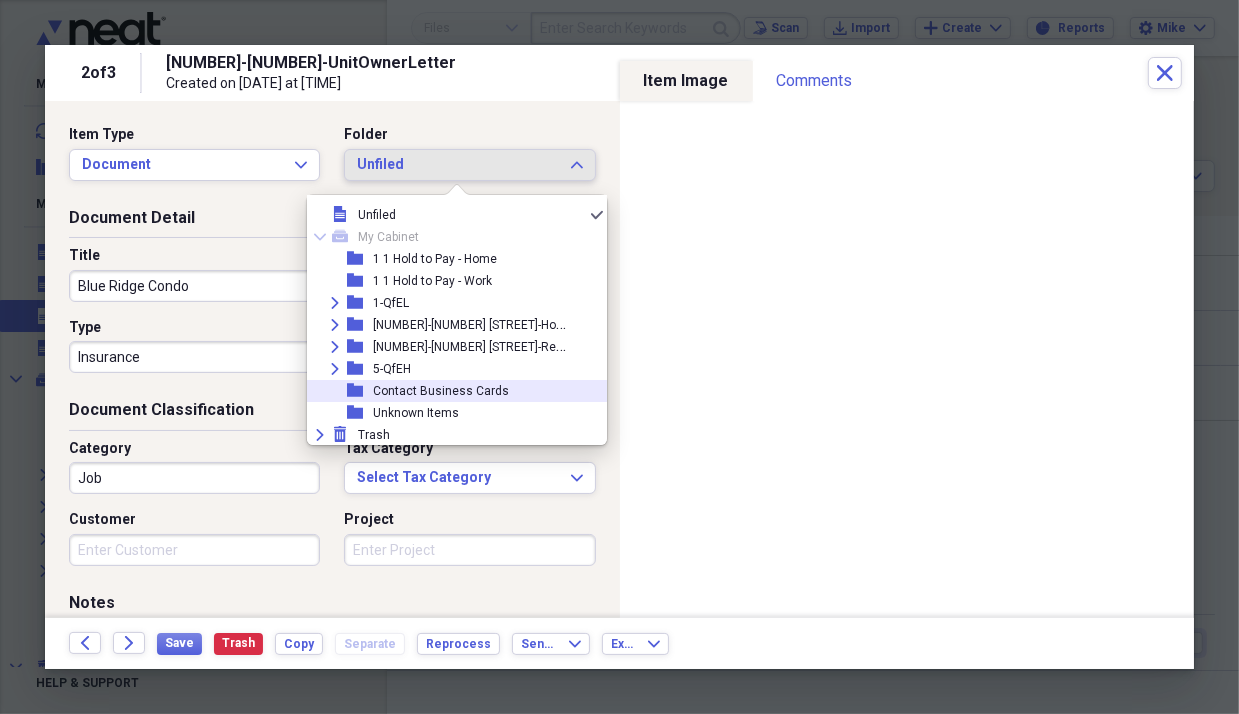 drag, startPoint x: 331, startPoint y: 366, endPoint x: 328, endPoint y: 382, distance: 16.27882 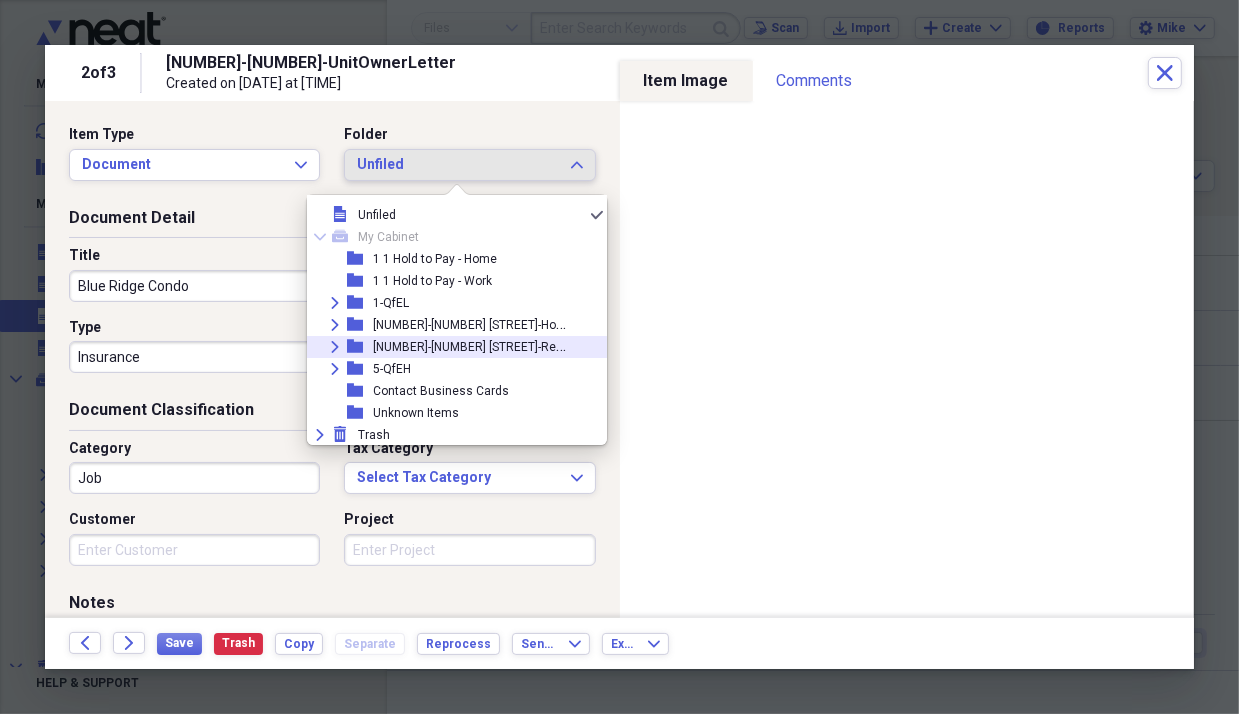 click on "Expand" 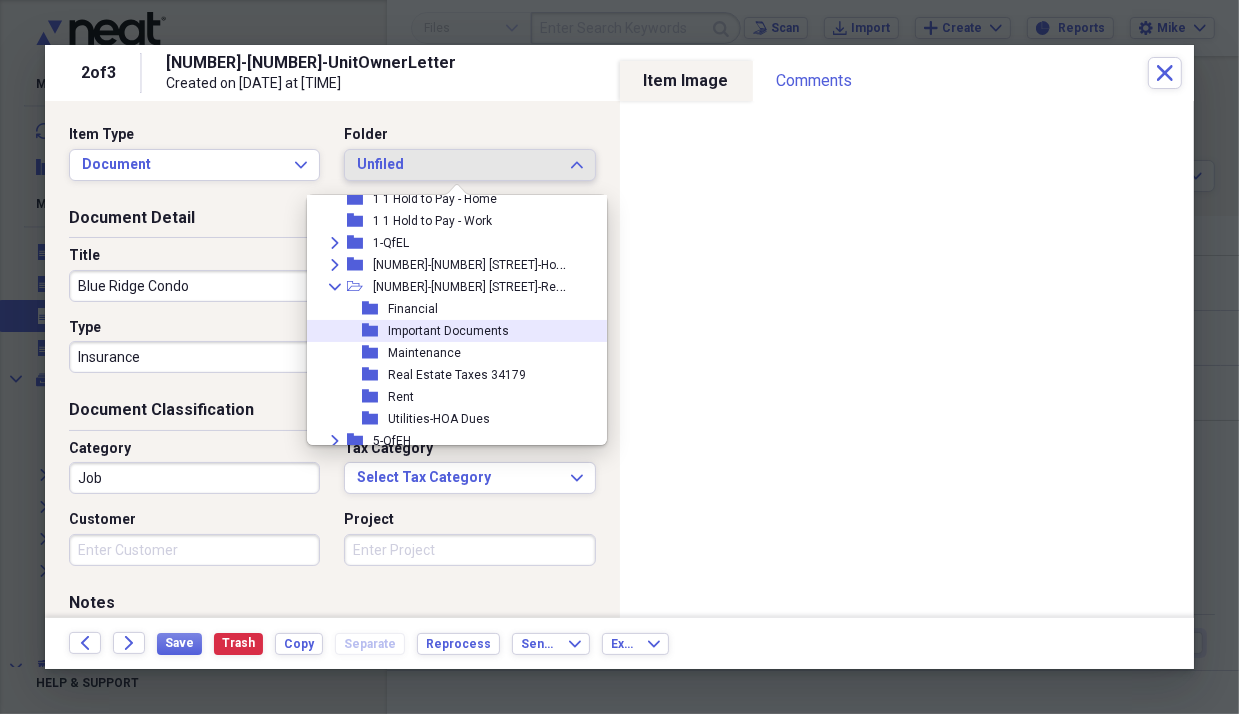 scroll, scrollTop: 72, scrollLeft: 0, axis: vertical 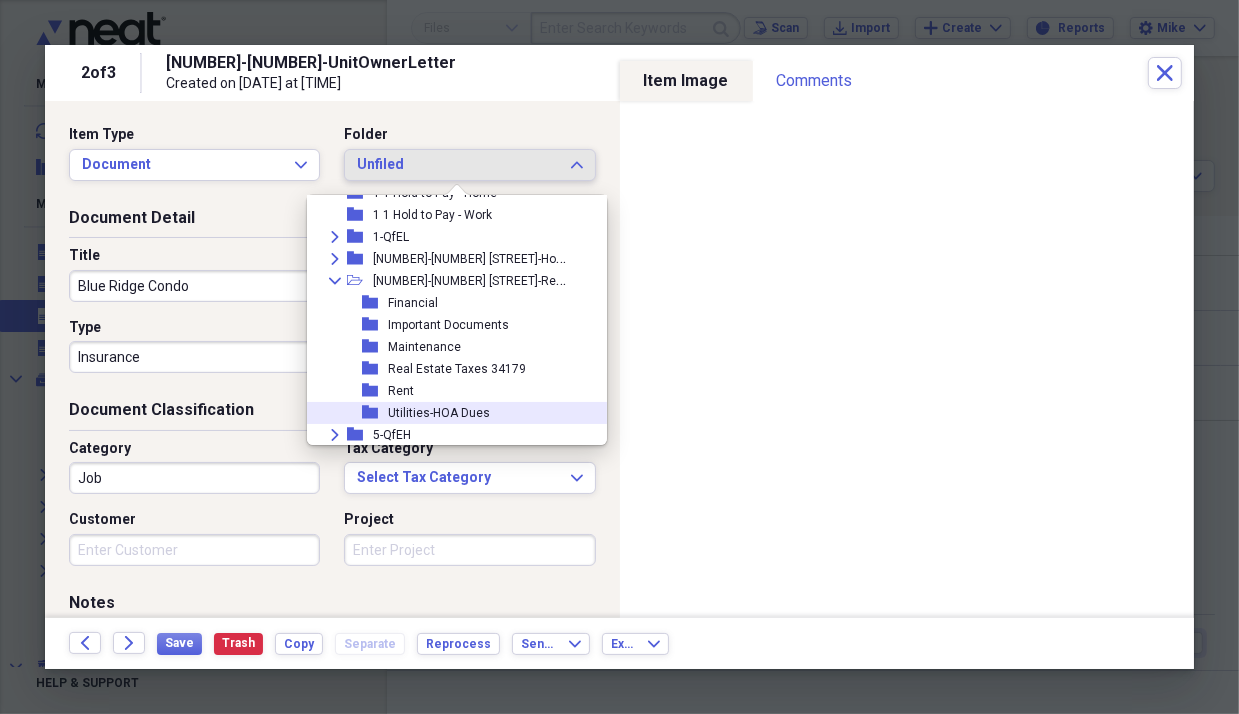 click on "Utilities-HOA Dues" at bounding box center [439, 413] 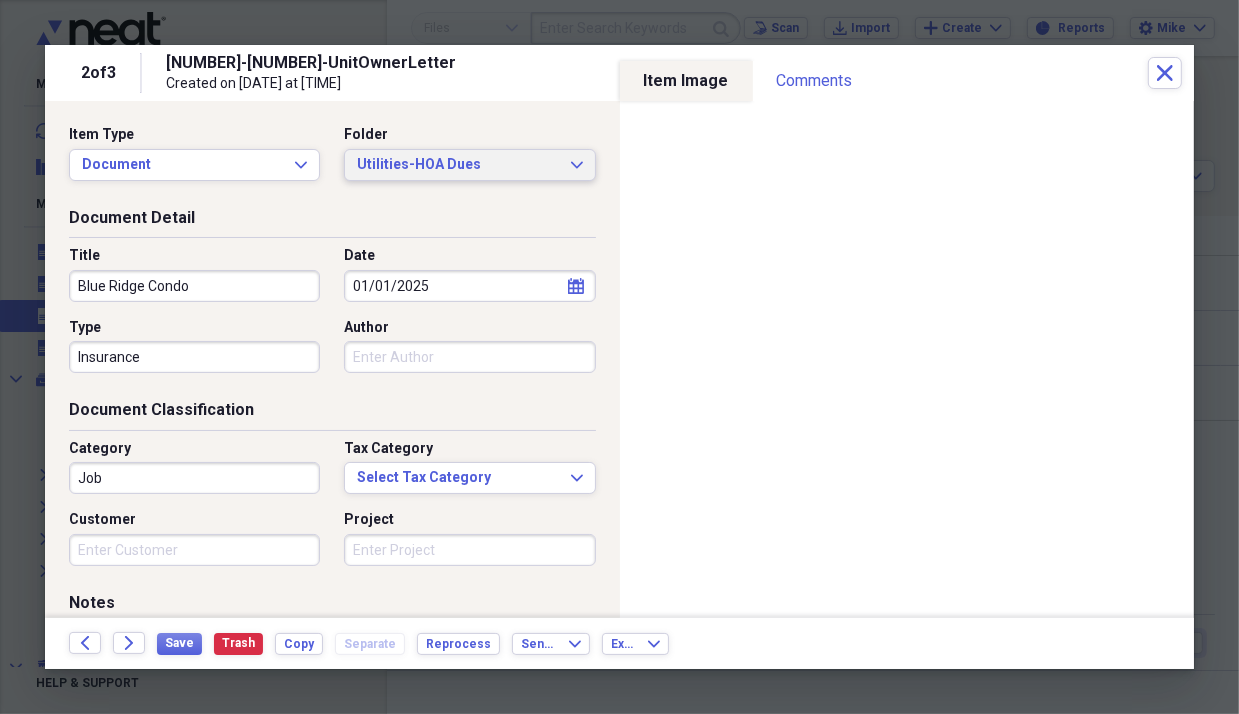 click on "Expand" 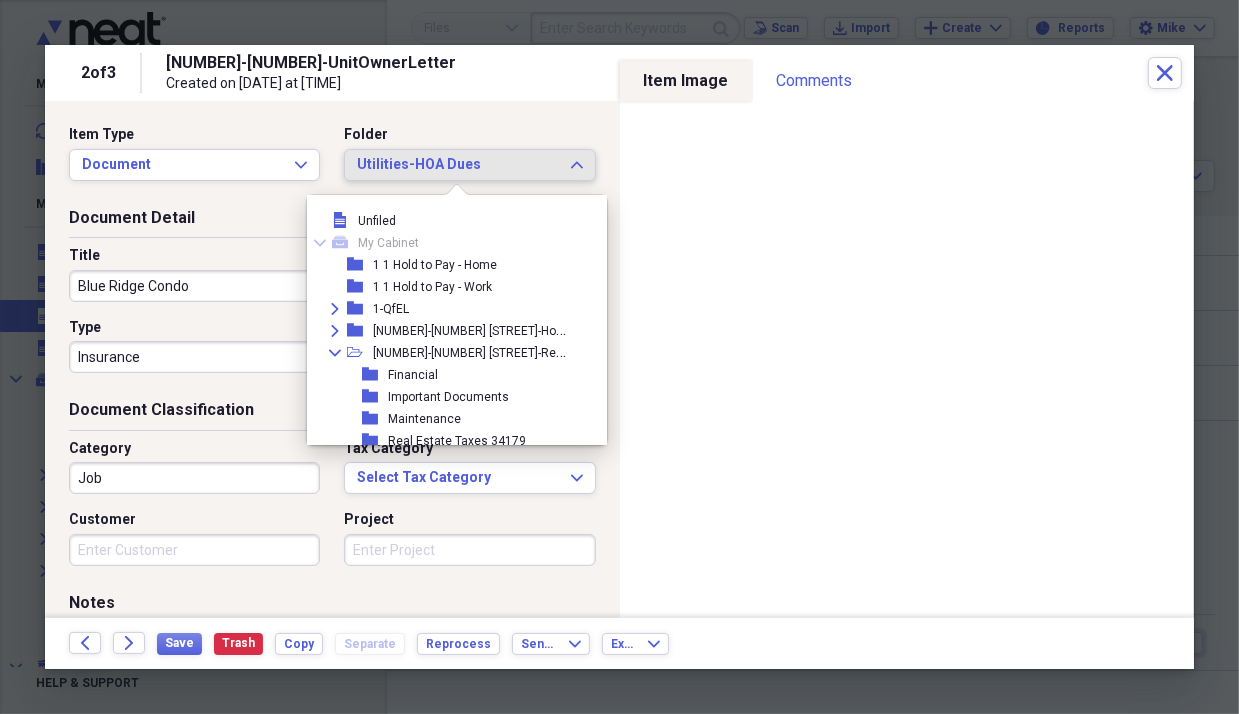 scroll, scrollTop: 138, scrollLeft: 0, axis: vertical 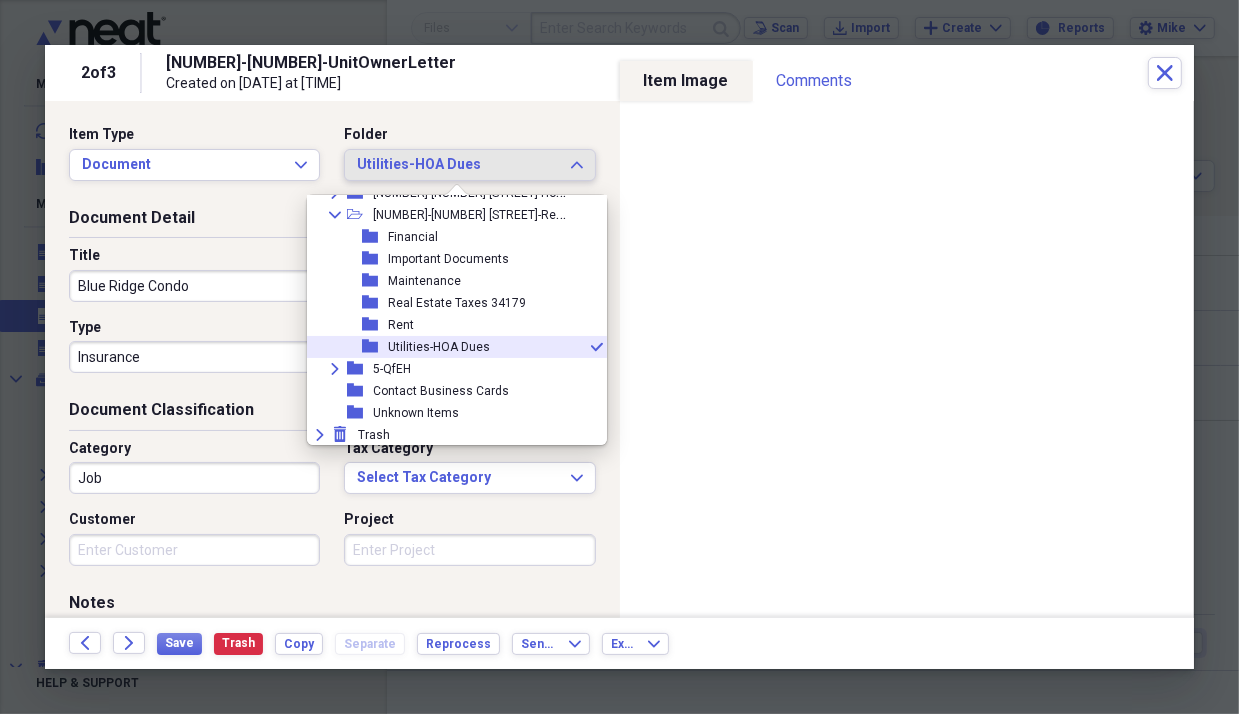click on "Utilities-HOA Dues" at bounding box center (439, 347) 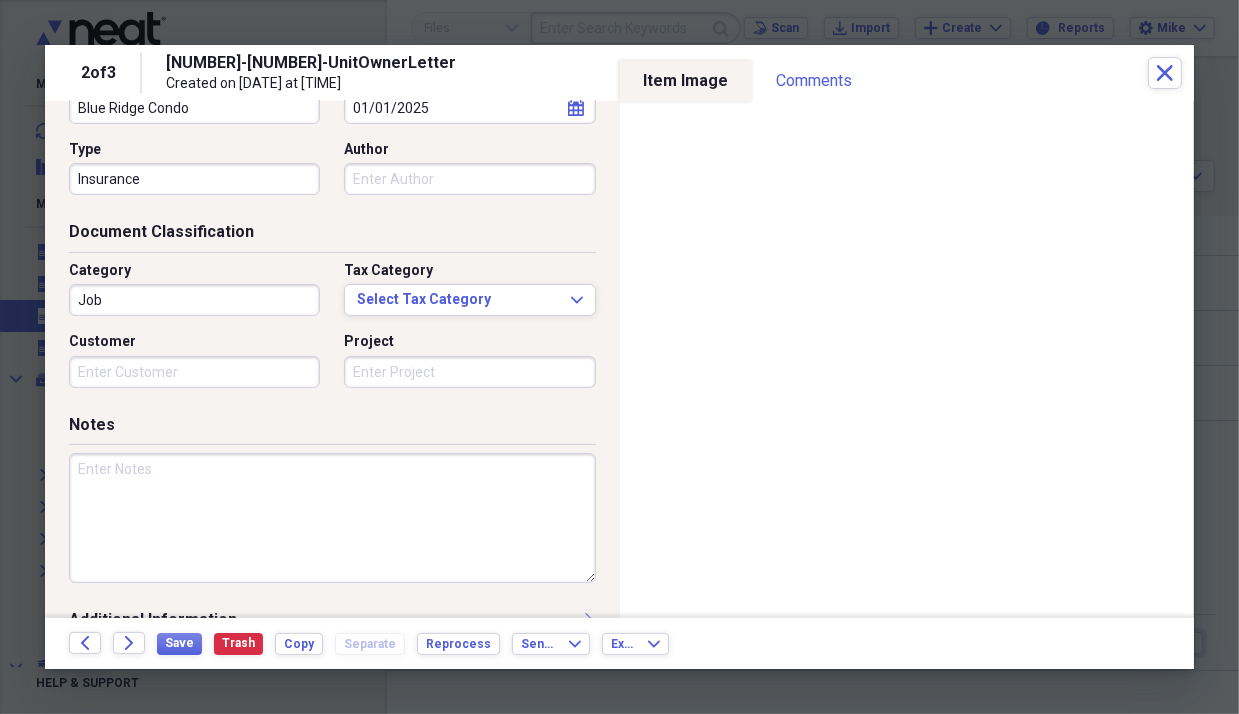 scroll, scrollTop: 199, scrollLeft: 0, axis: vertical 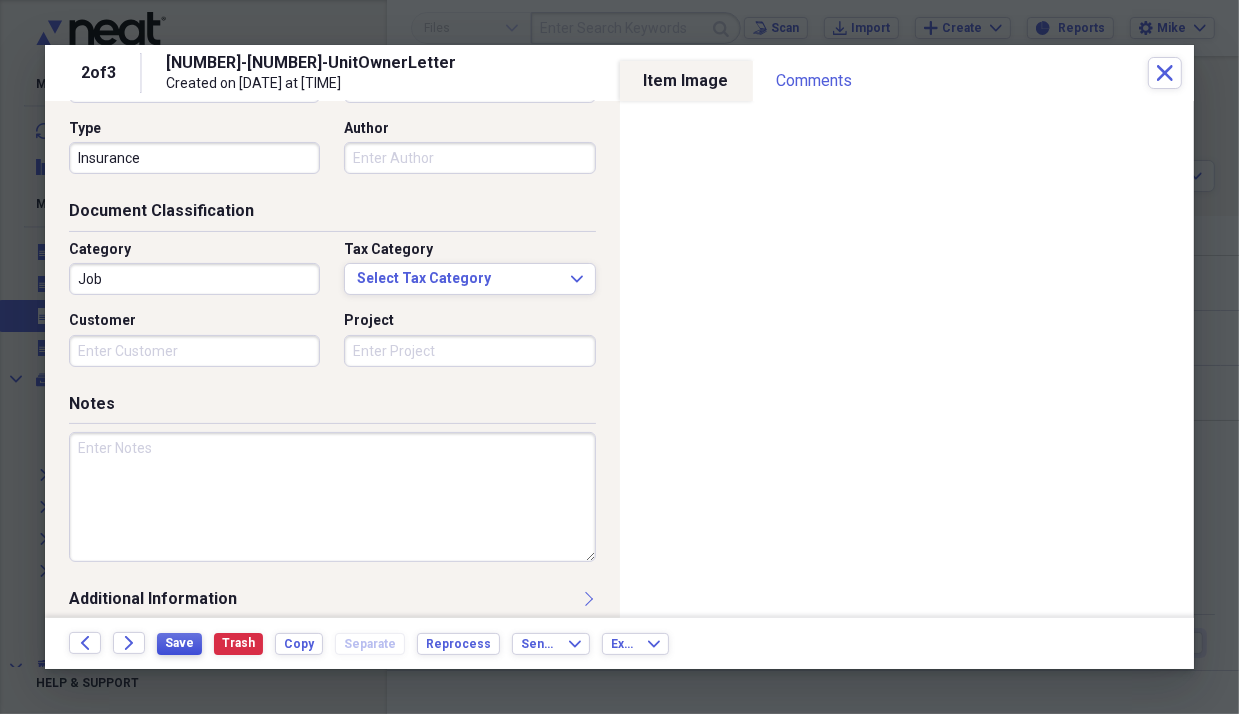 click on "Save" at bounding box center [179, 643] 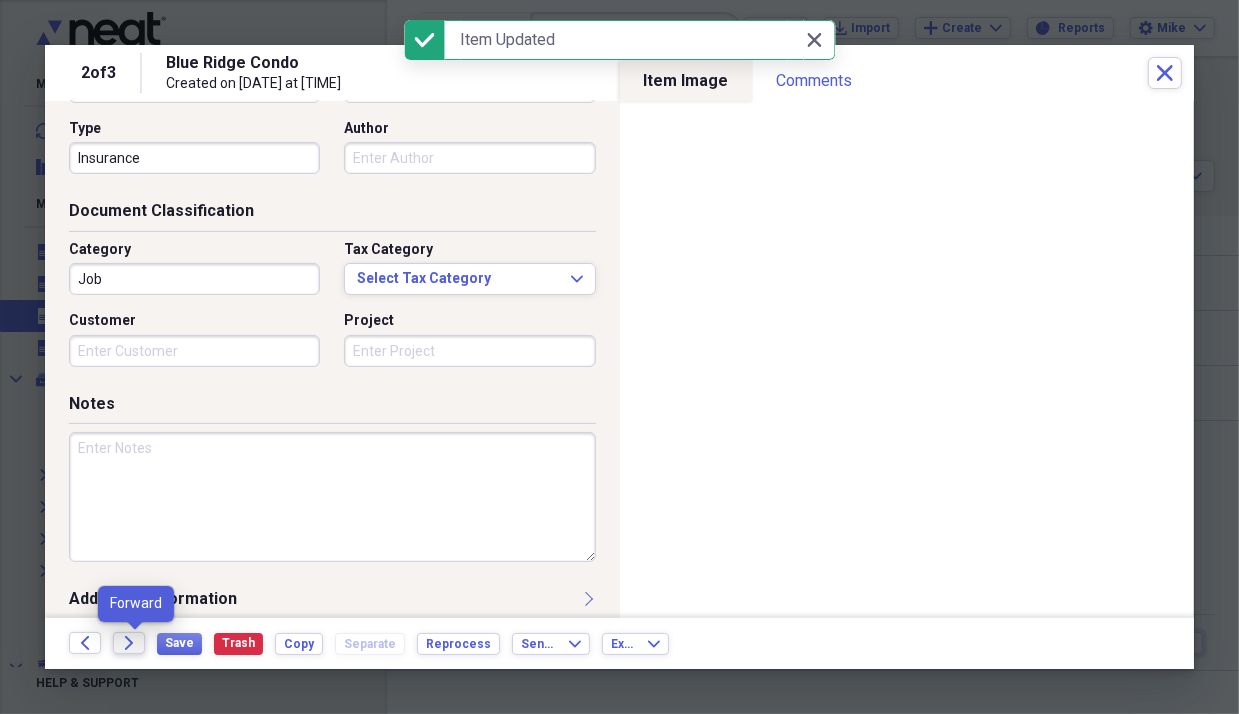 click on "Forward" 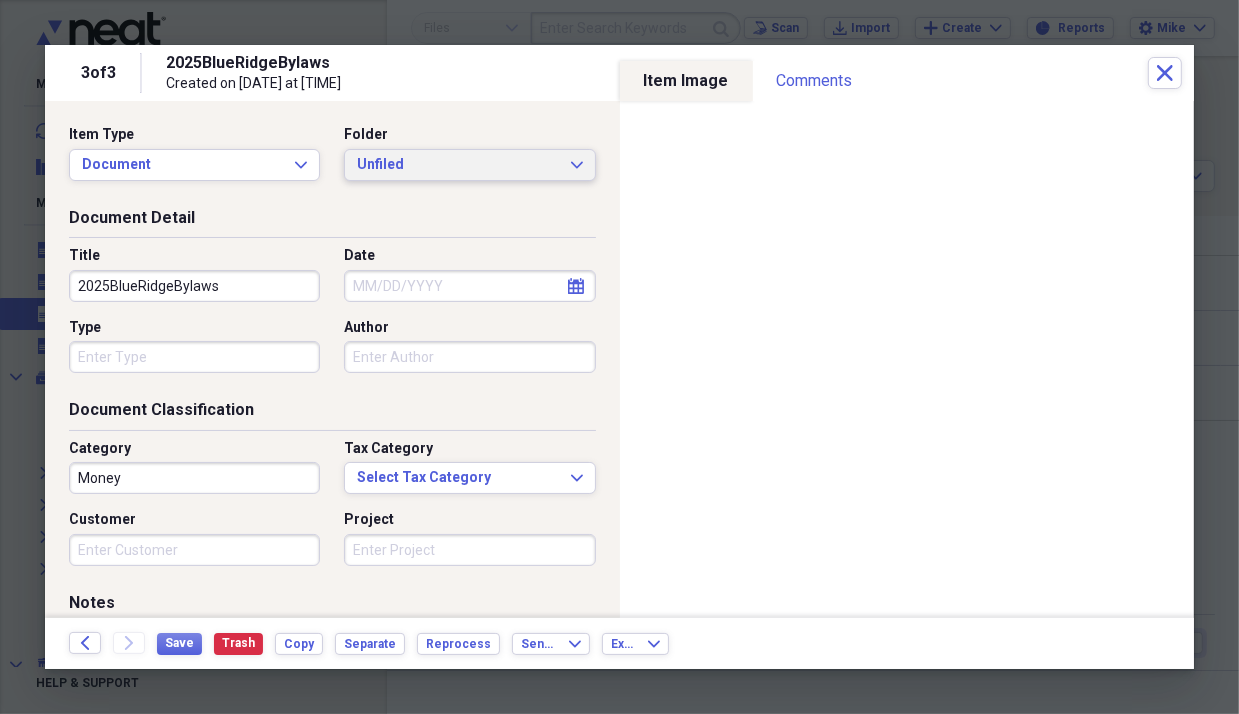 click on "Unfiled" at bounding box center [457, 165] 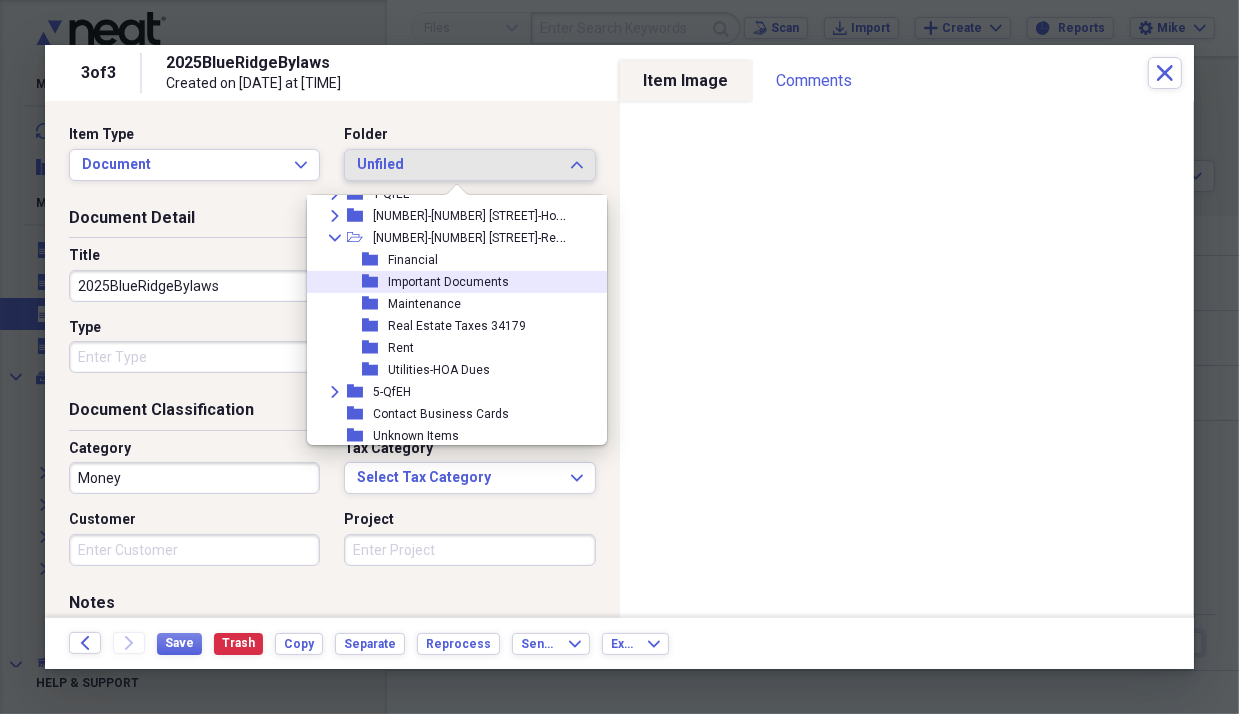 scroll, scrollTop: 132, scrollLeft: 0, axis: vertical 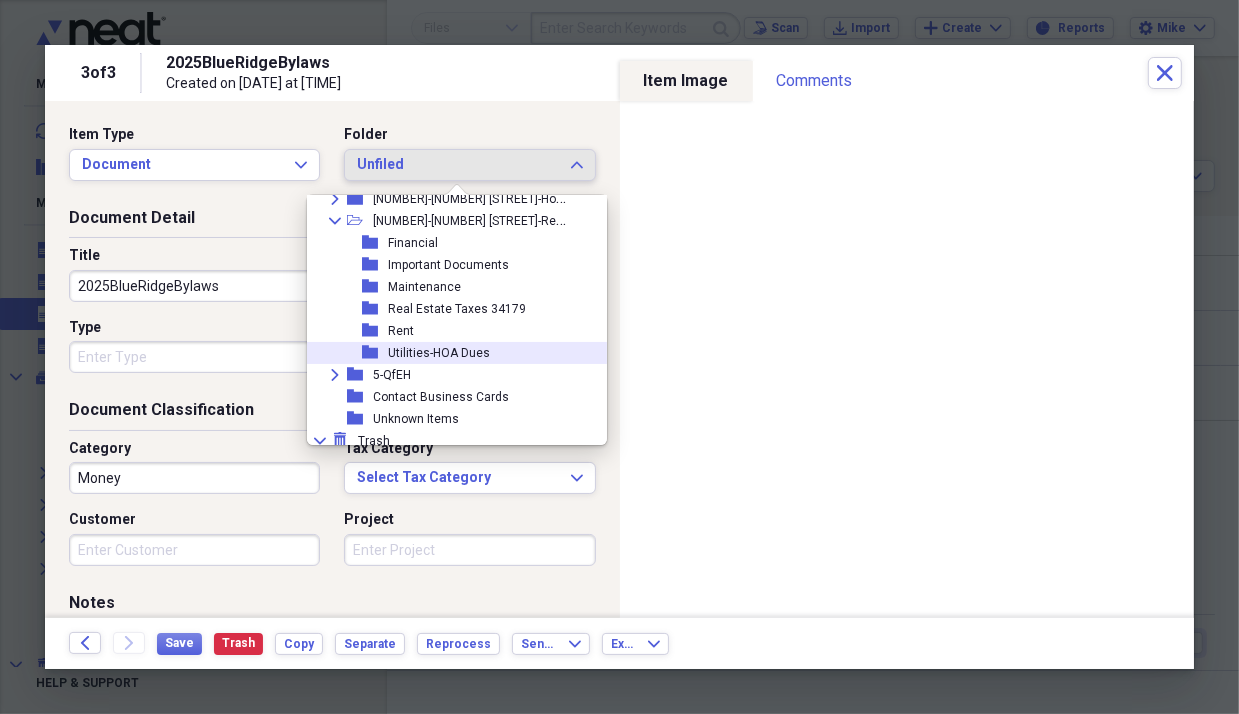 click on "Utilities-HOA Dues" at bounding box center (439, 353) 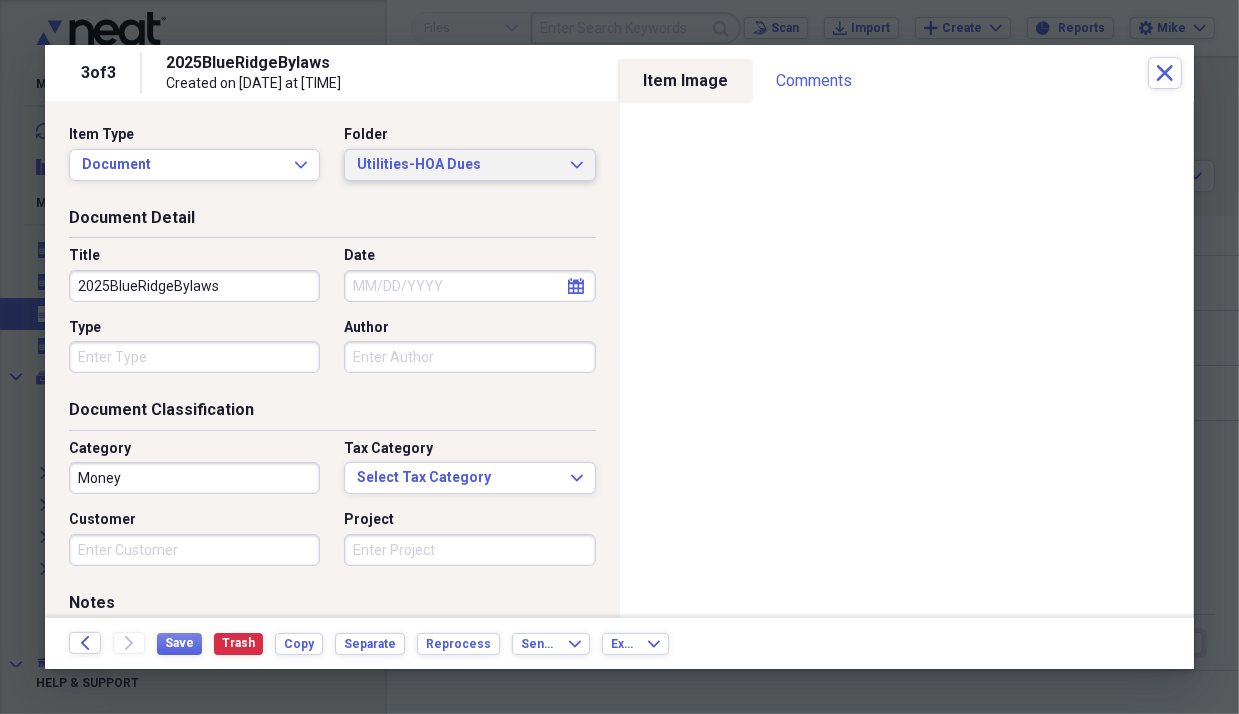 type 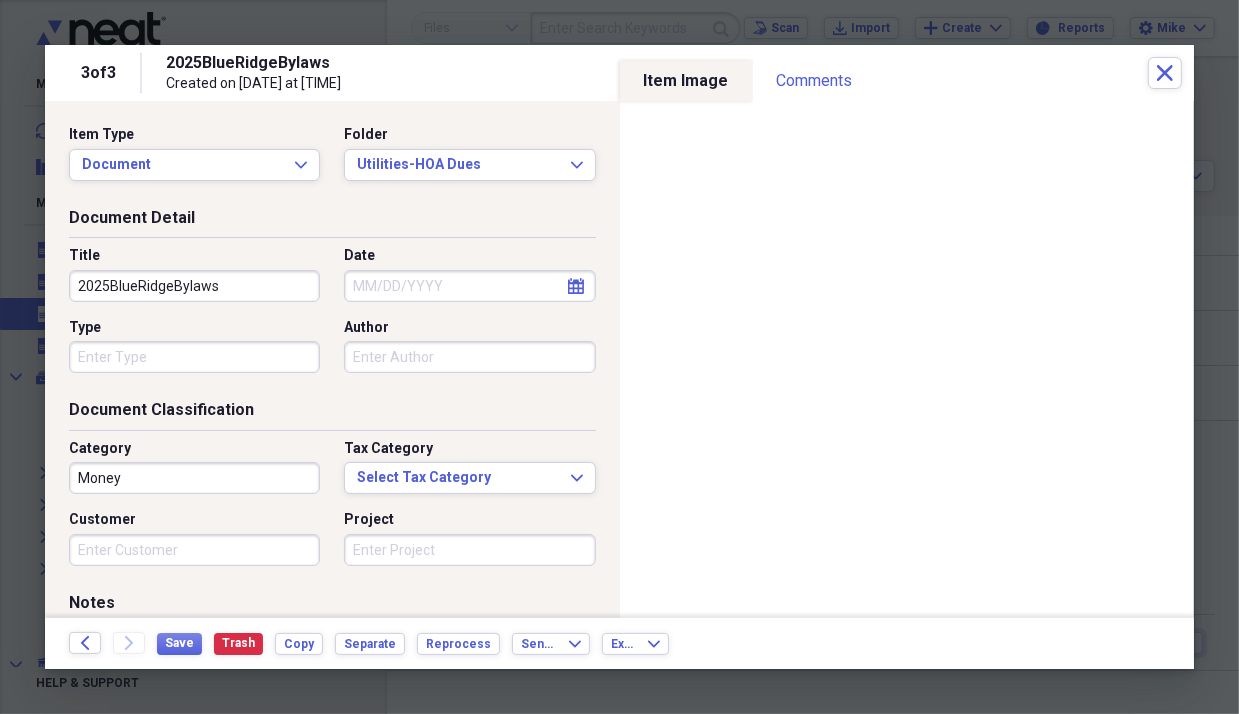 click on "calendar" 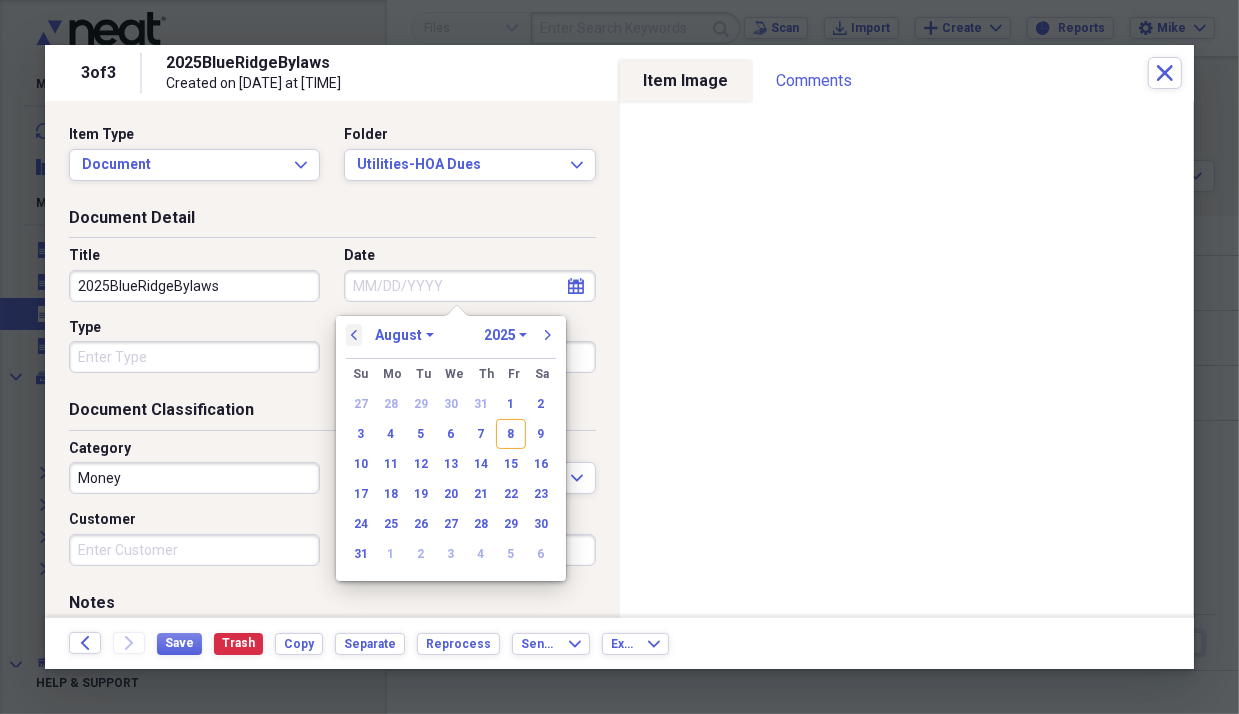 click on "previous" at bounding box center [354, 335] 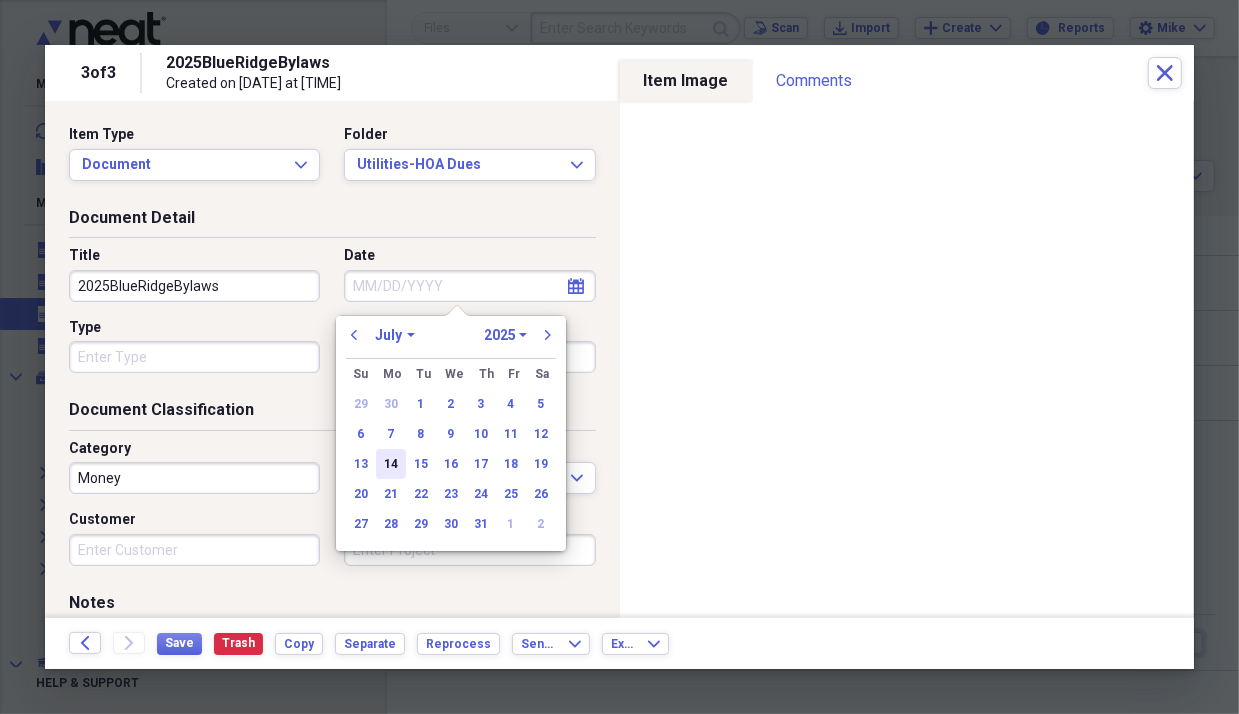 click on "14" at bounding box center (391, 464) 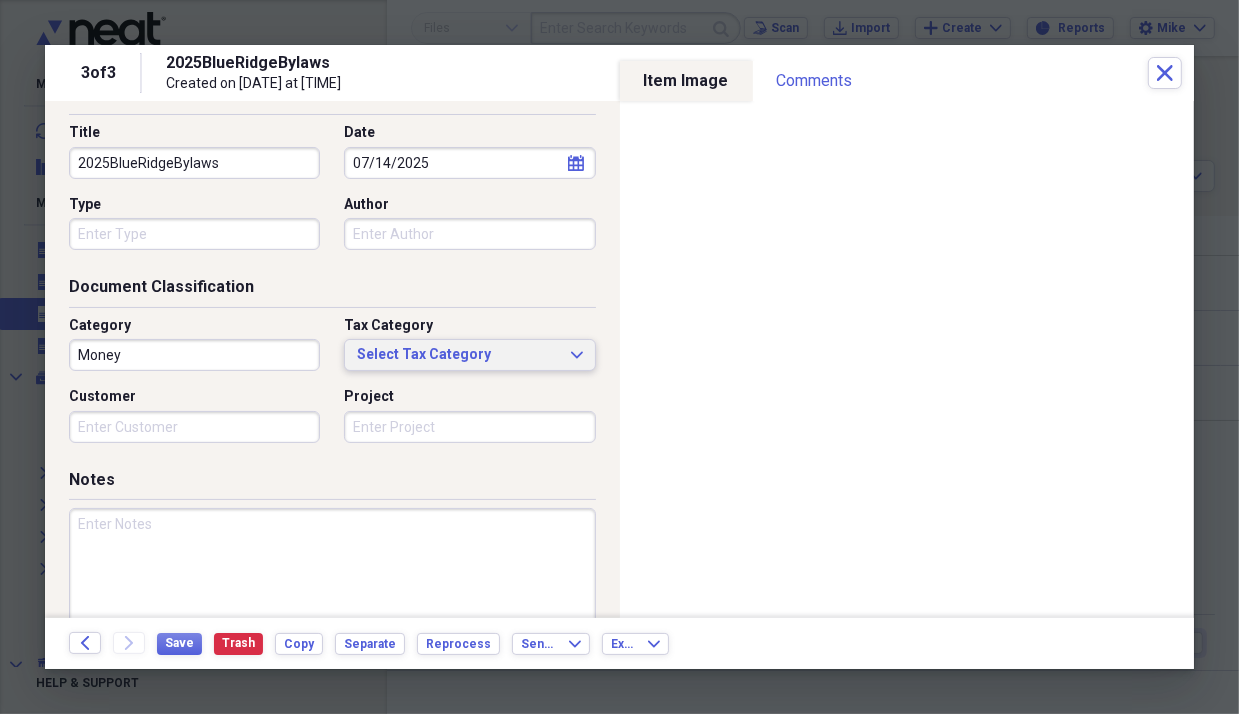 scroll, scrollTop: 132, scrollLeft: 0, axis: vertical 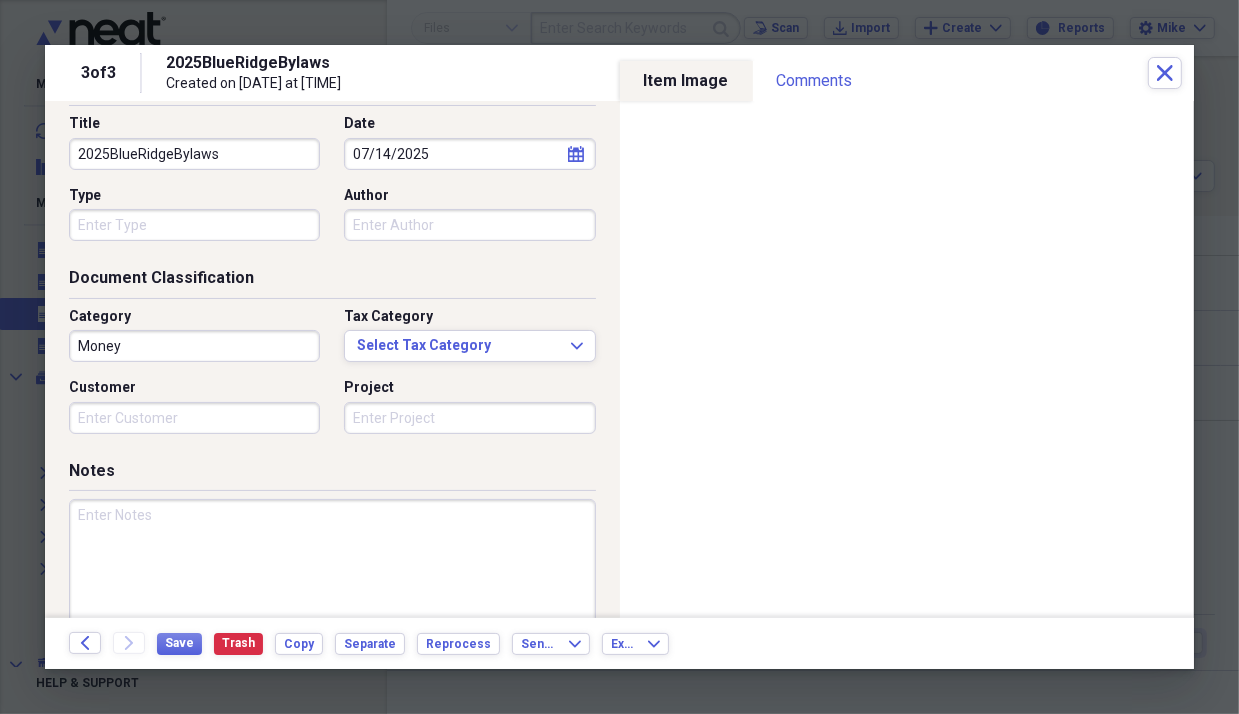 click at bounding box center [332, 564] 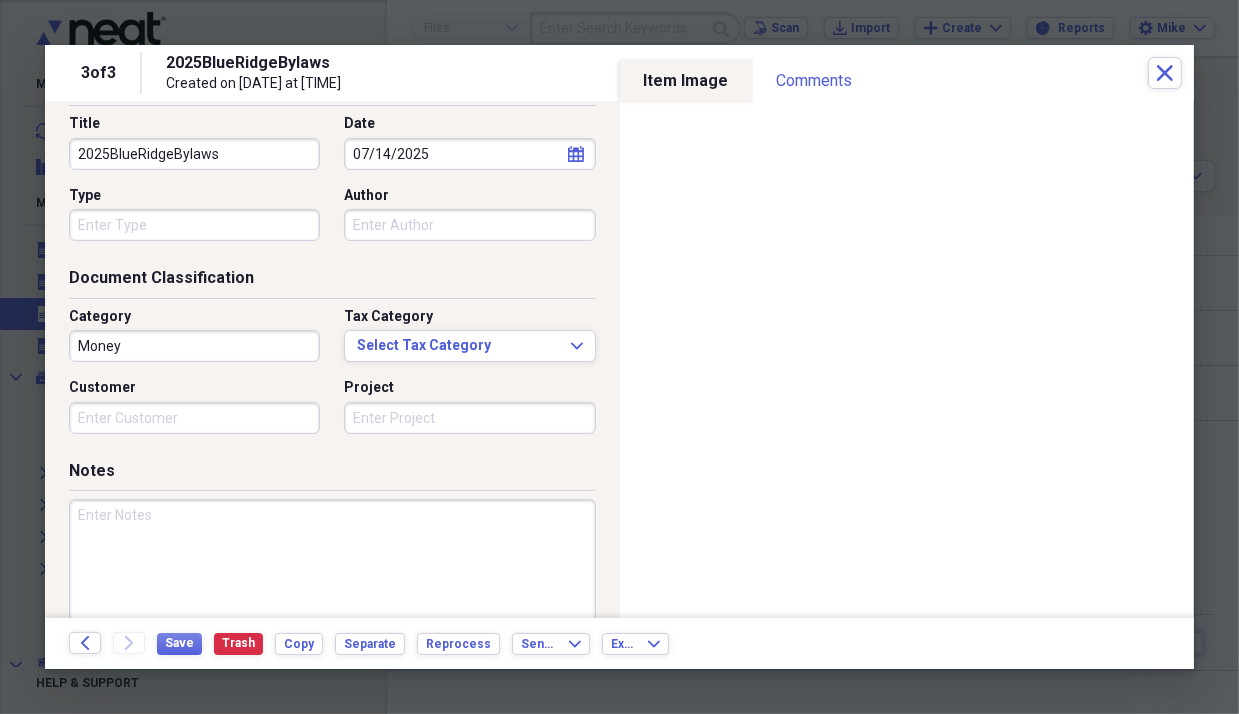 click on "Document Classification Category Money Tax Category Select Tax Category Expand Customer Project" at bounding box center [332, 363] 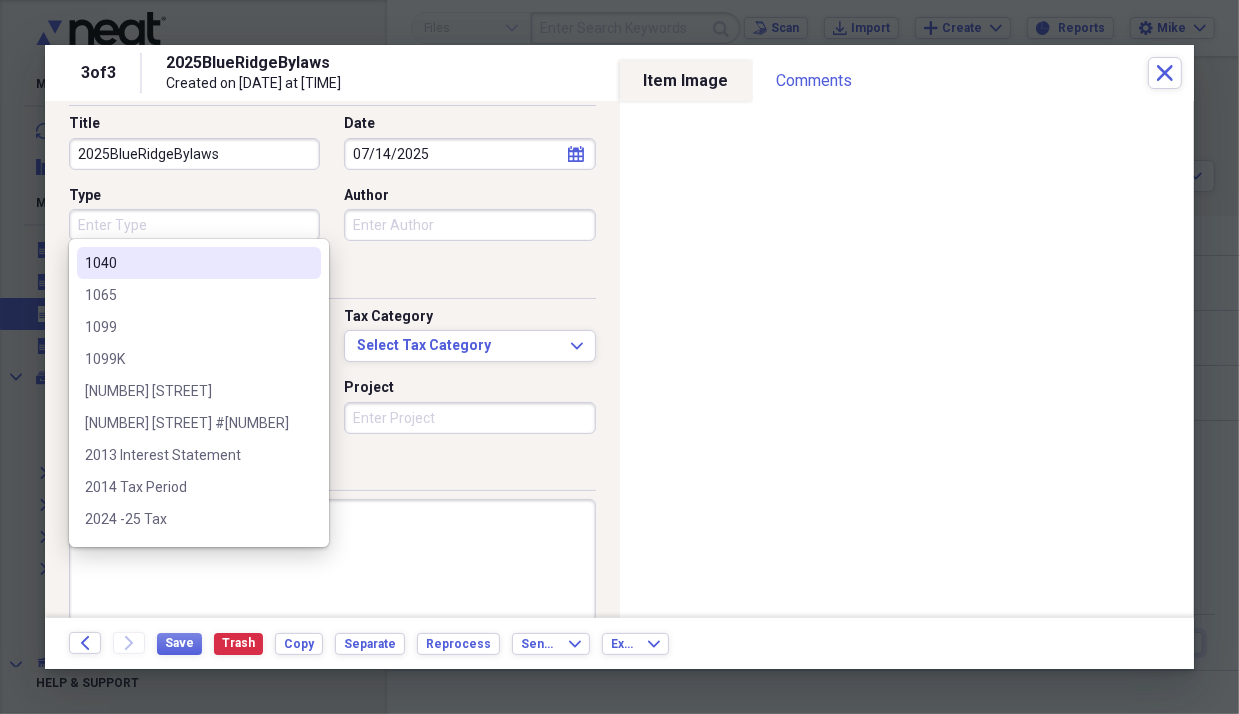 click on "Type" at bounding box center (194, 225) 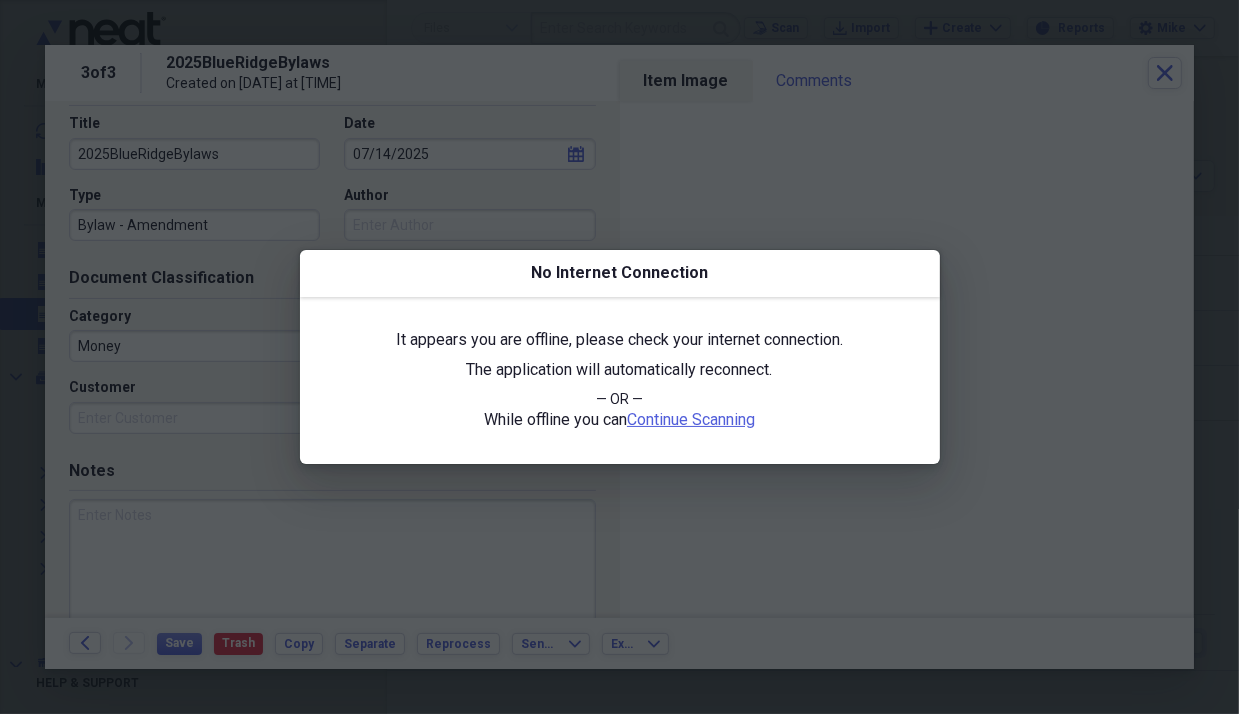 type on "Bylaw - Amendment" 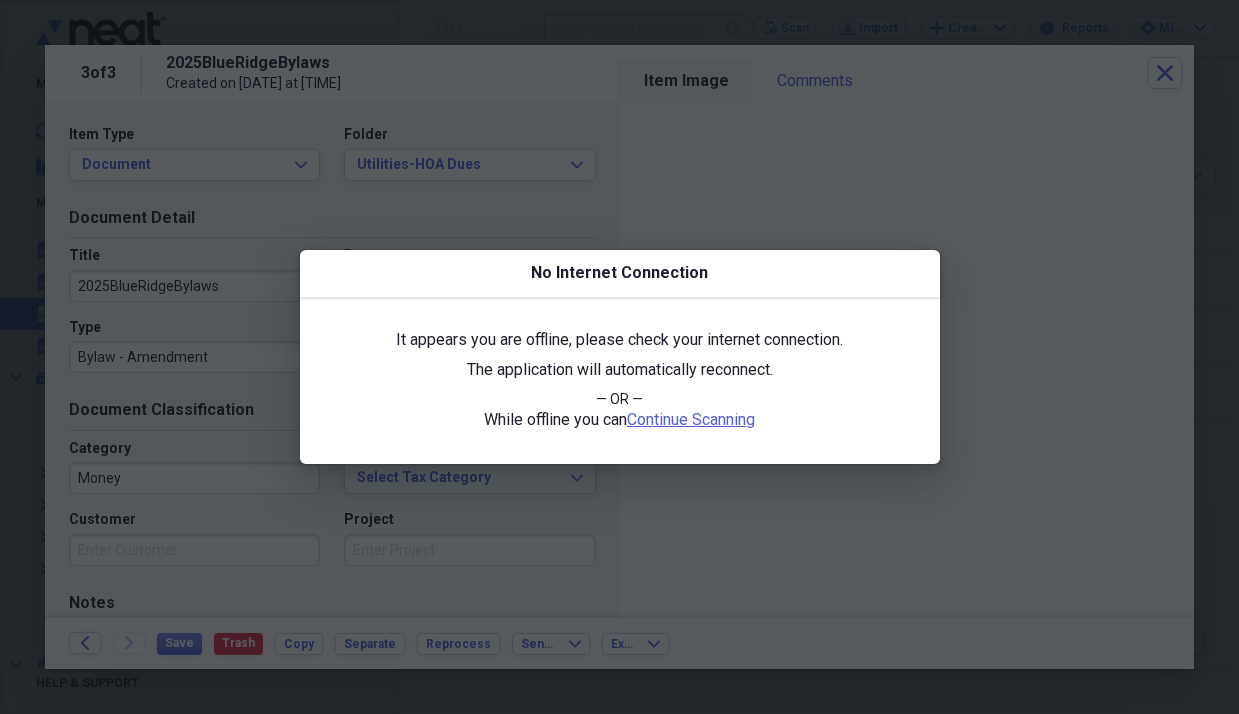 scroll, scrollTop: 0, scrollLeft: 0, axis: both 